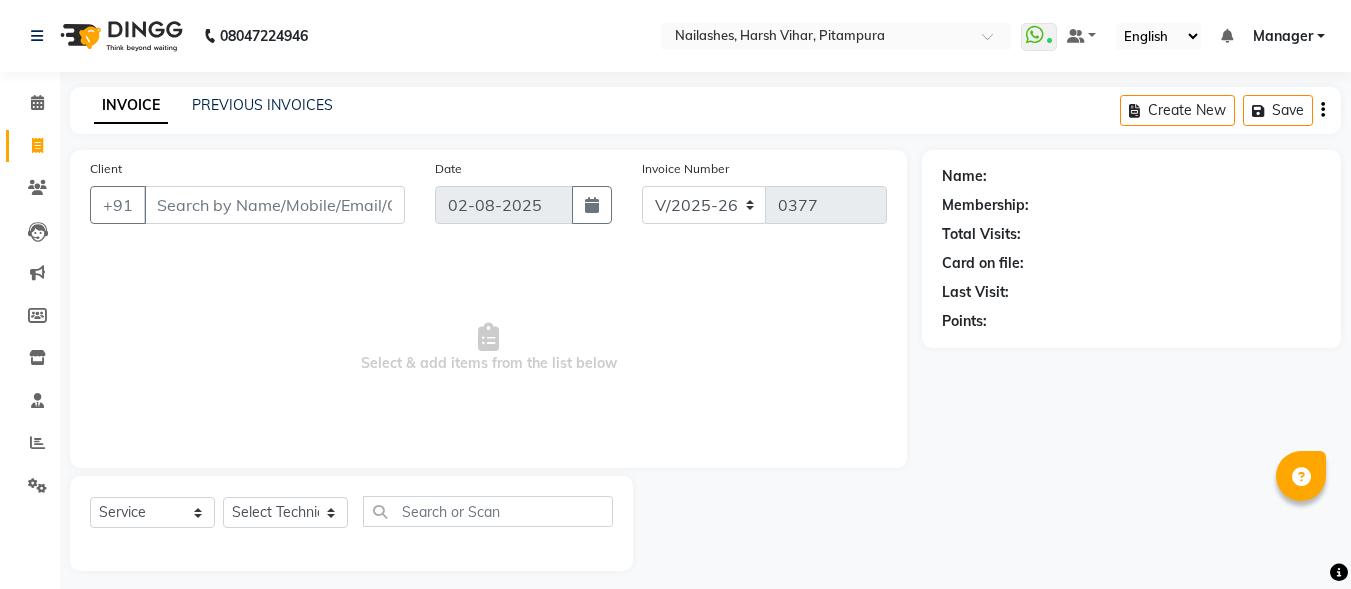 select on "4953" 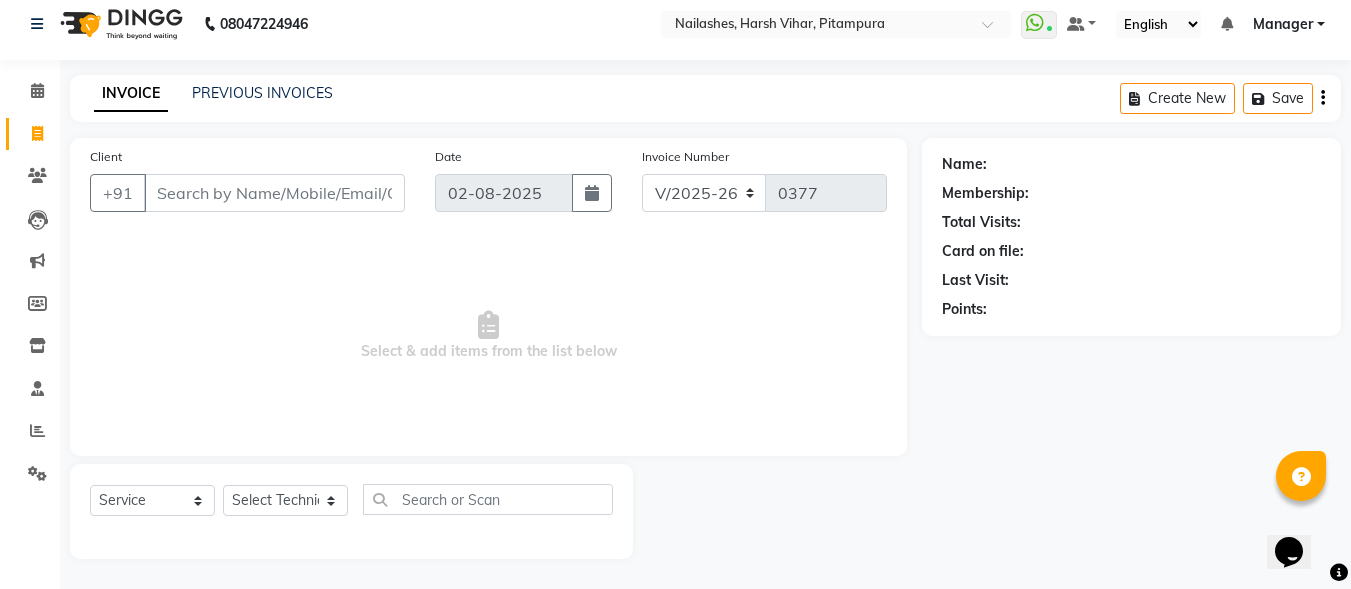 scroll, scrollTop: 0, scrollLeft: 0, axis: both 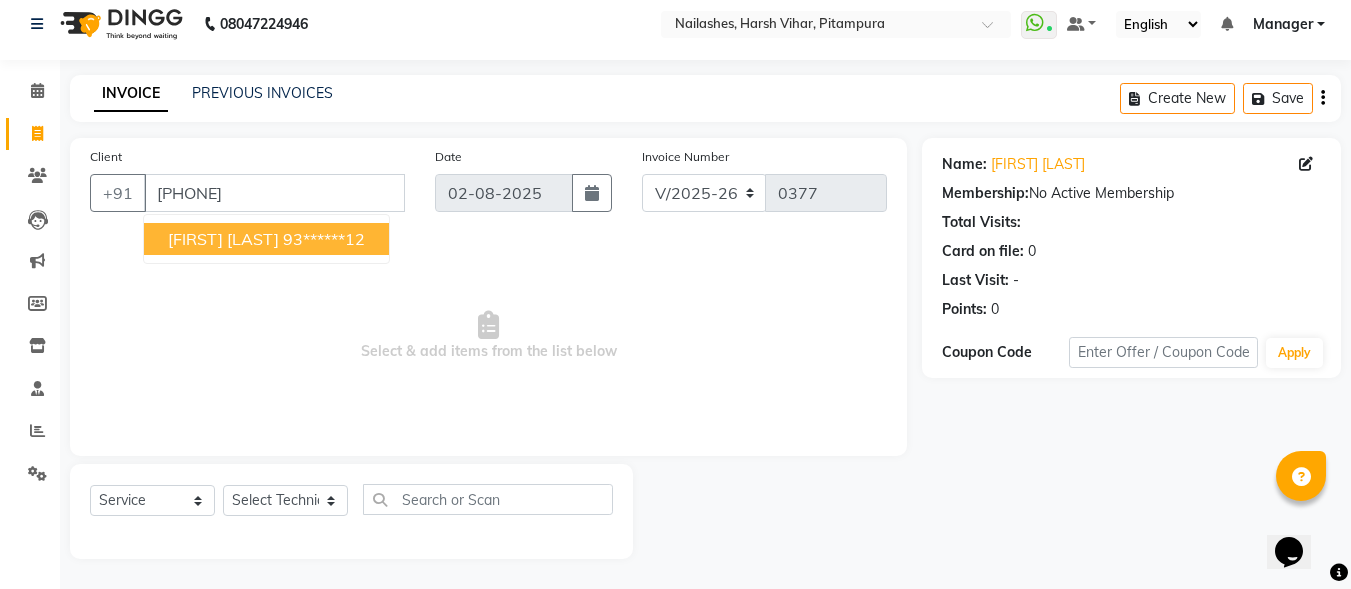 click on "[FIRST] [LAST]" at bounding box center (223, 239) 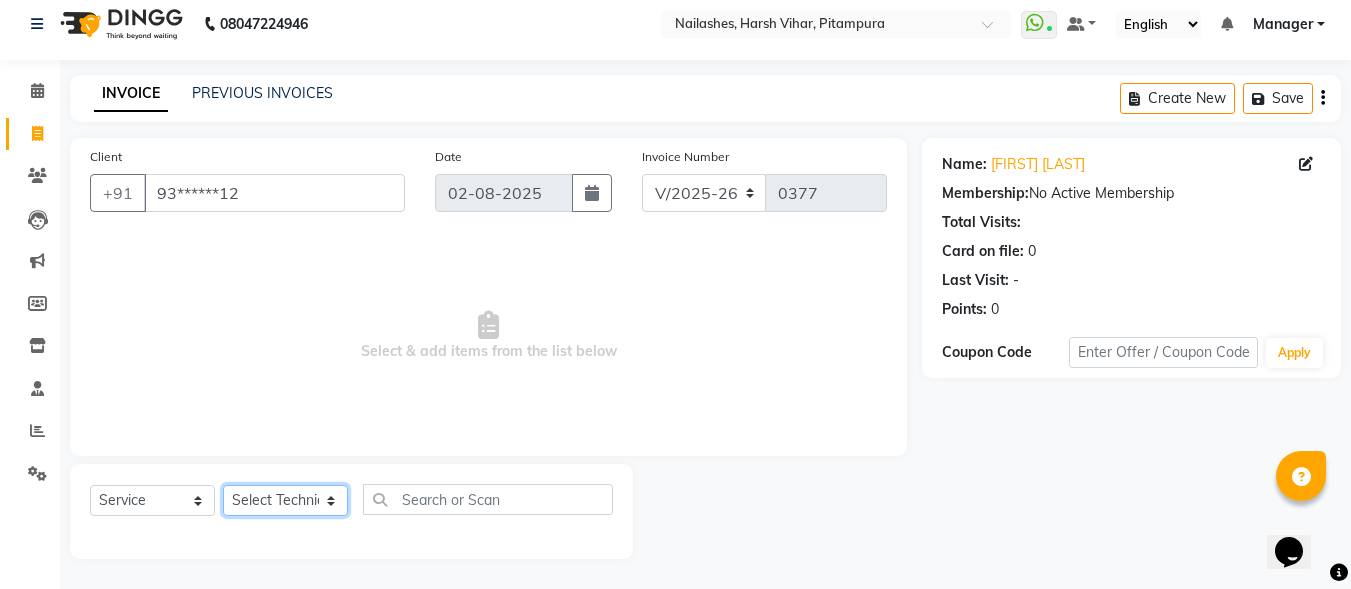 click on "Select Technician [FIRST]  [FIRST] Manager [FIRST] [FIRST] [FIRST]" 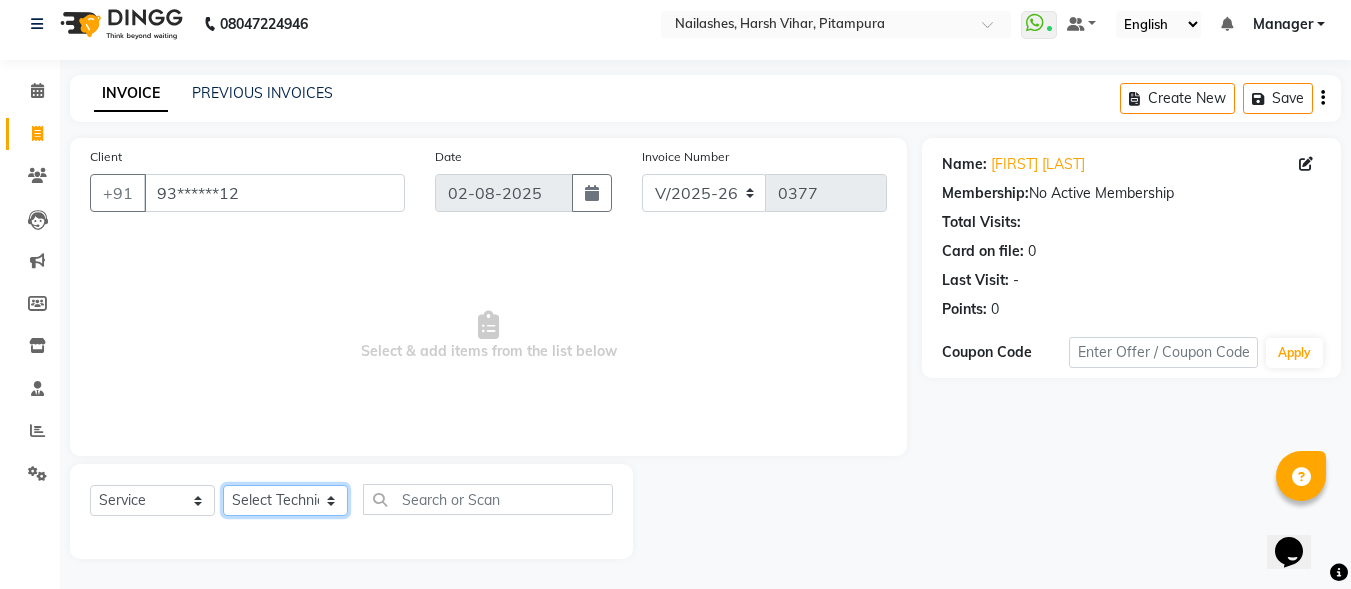select on "[ZIP]" 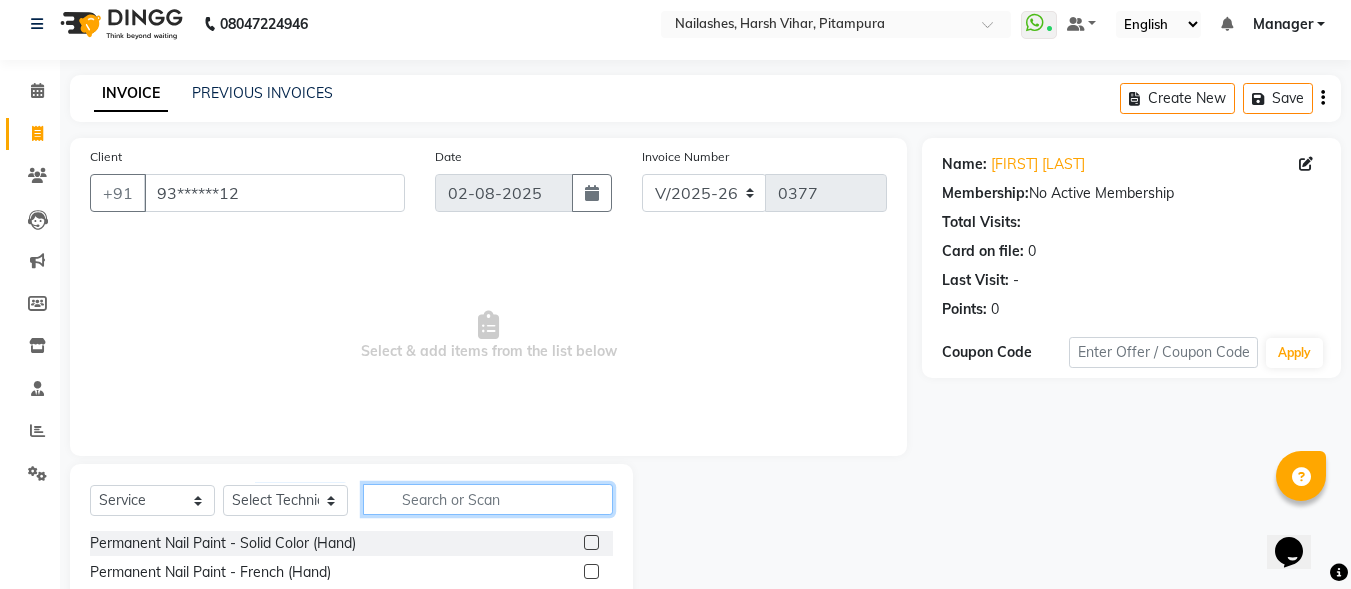 click 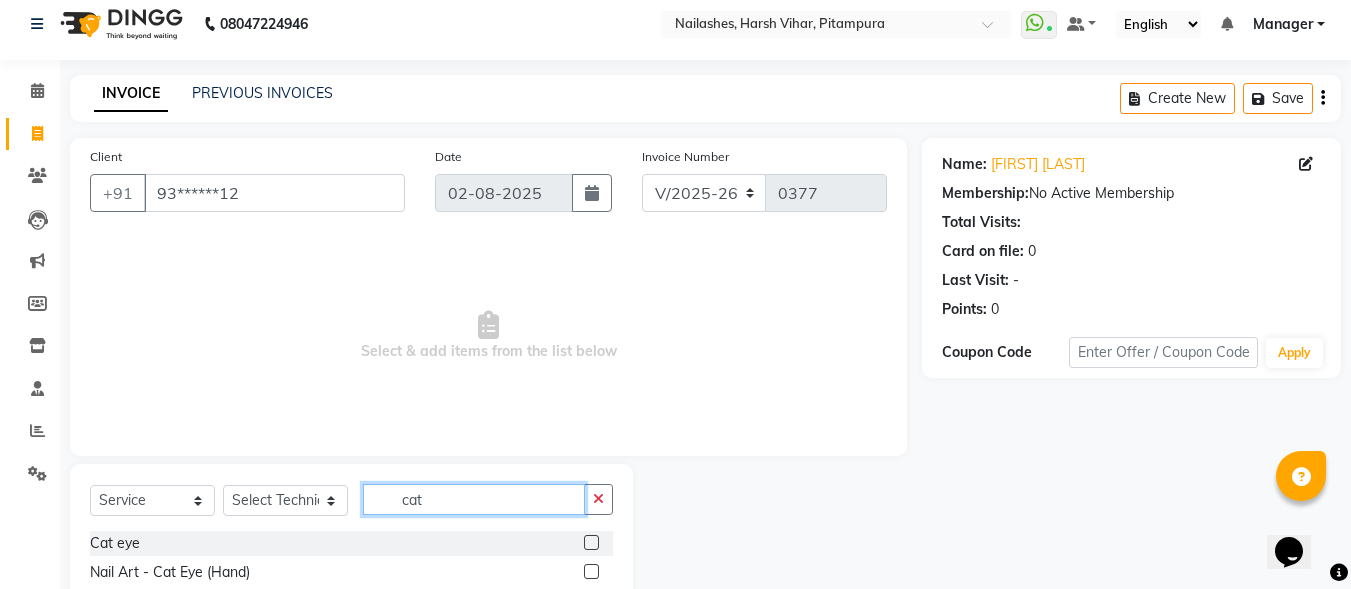 type on "cat" 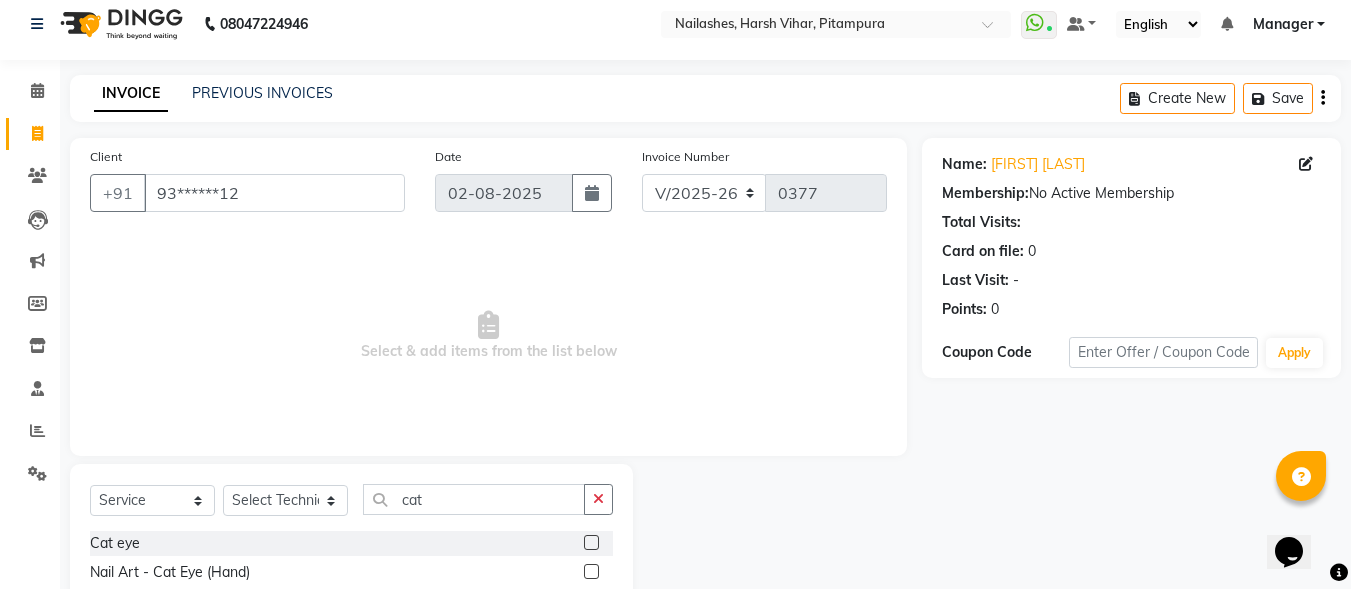click 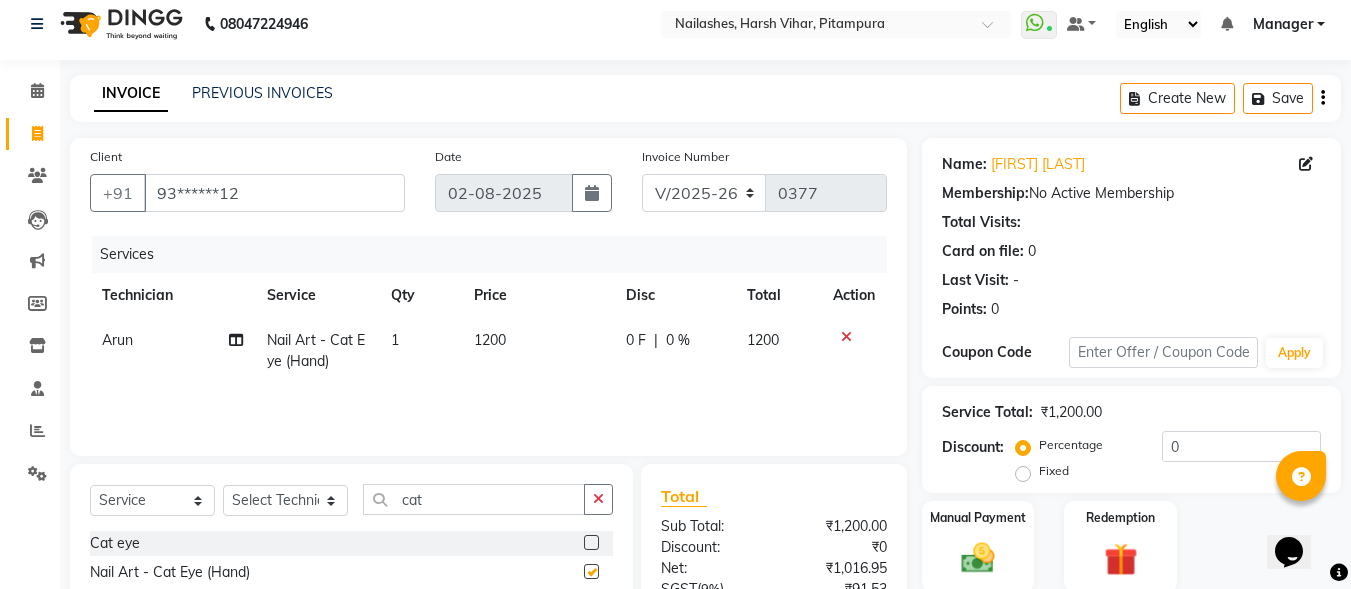 checkbox on "false" 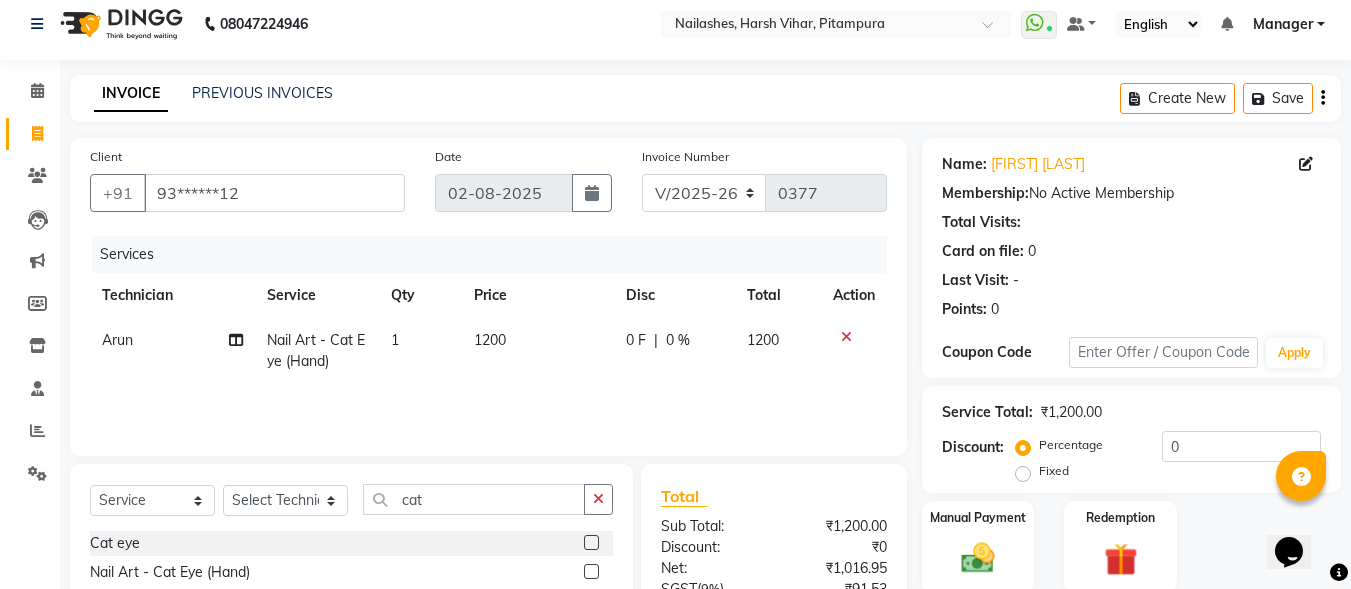 click on "1200" 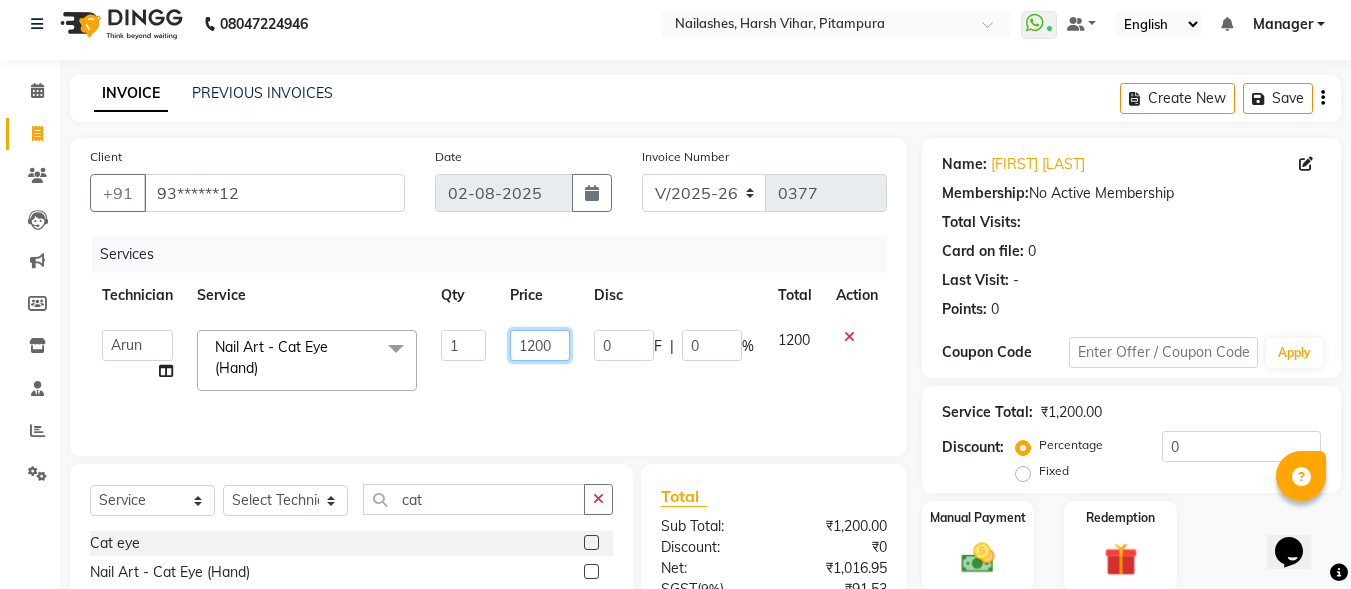 click on "1200" 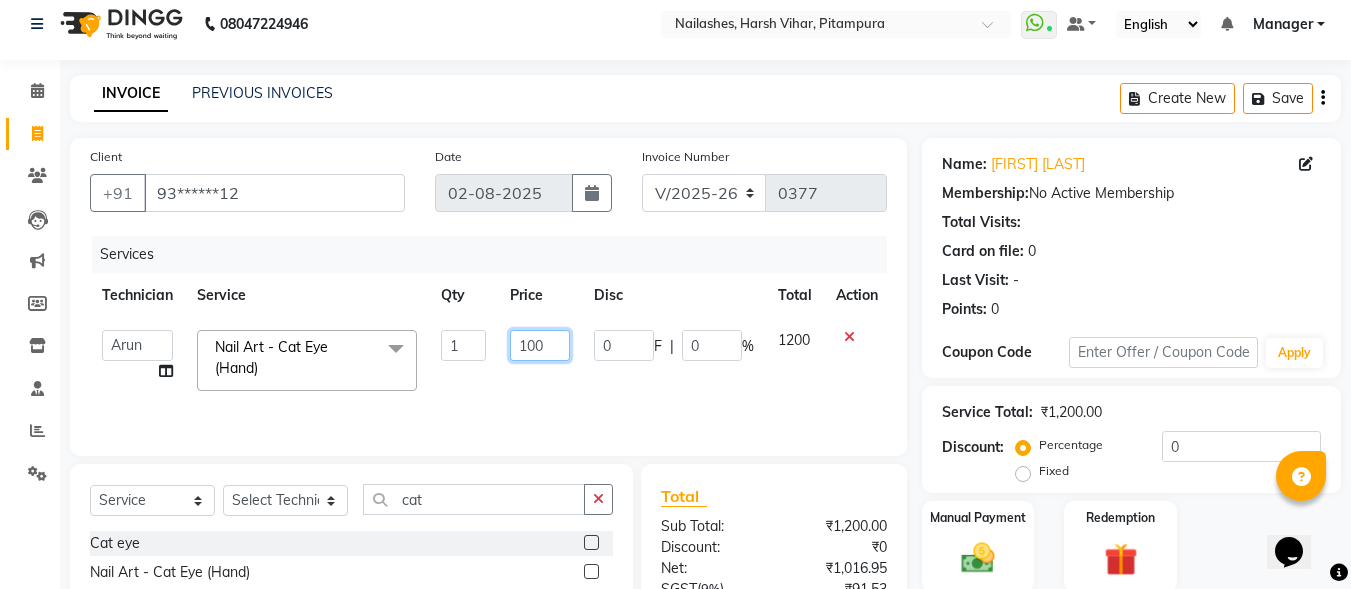 type on "1500" 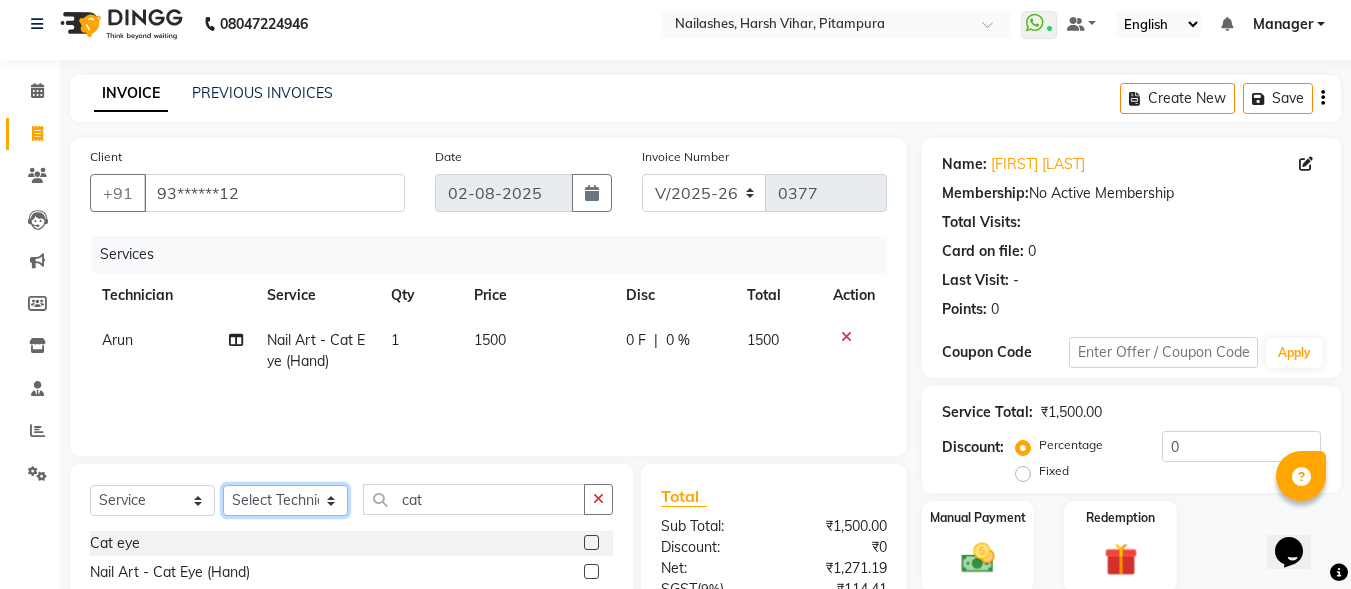 click on "Select Technician [FIRST]  [FIRST] Manager [FIRST] [FIRST] [FIRST]" 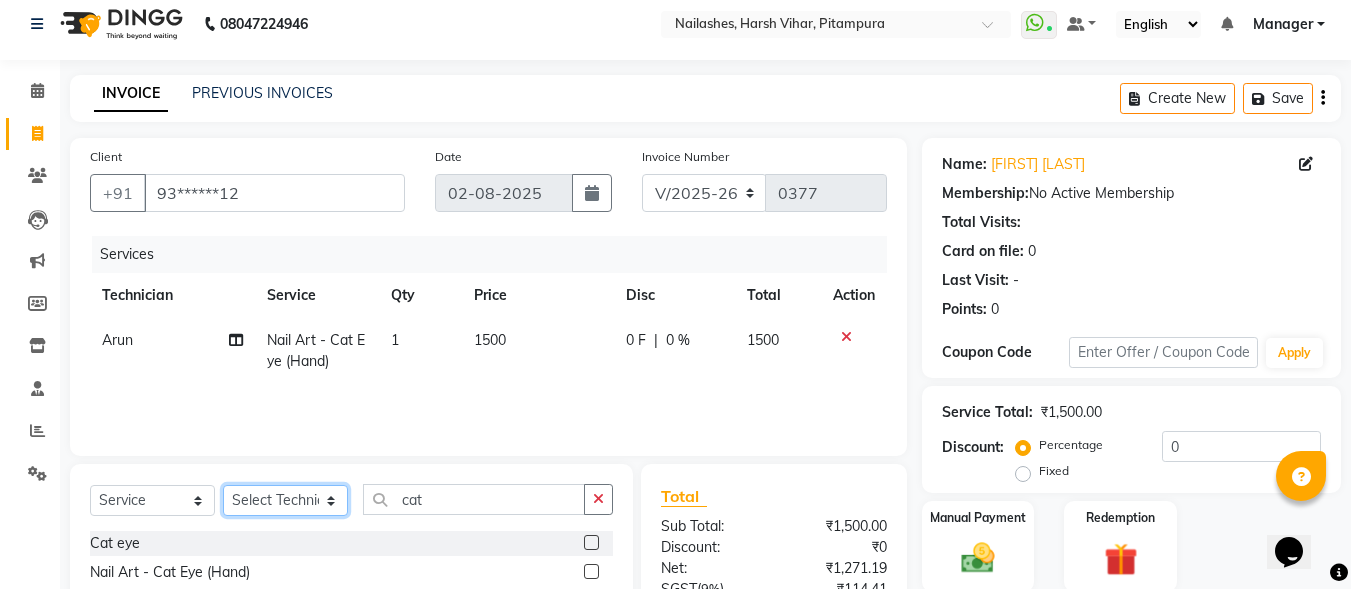 select on "[ZIP]" 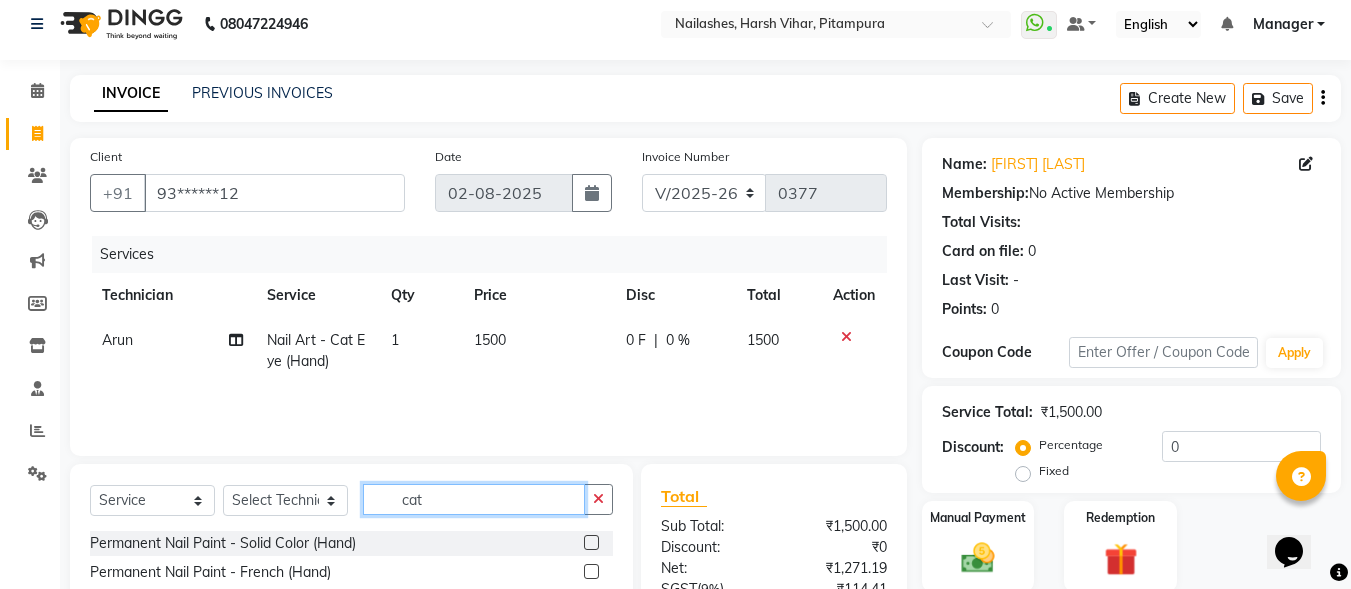click on "cat" 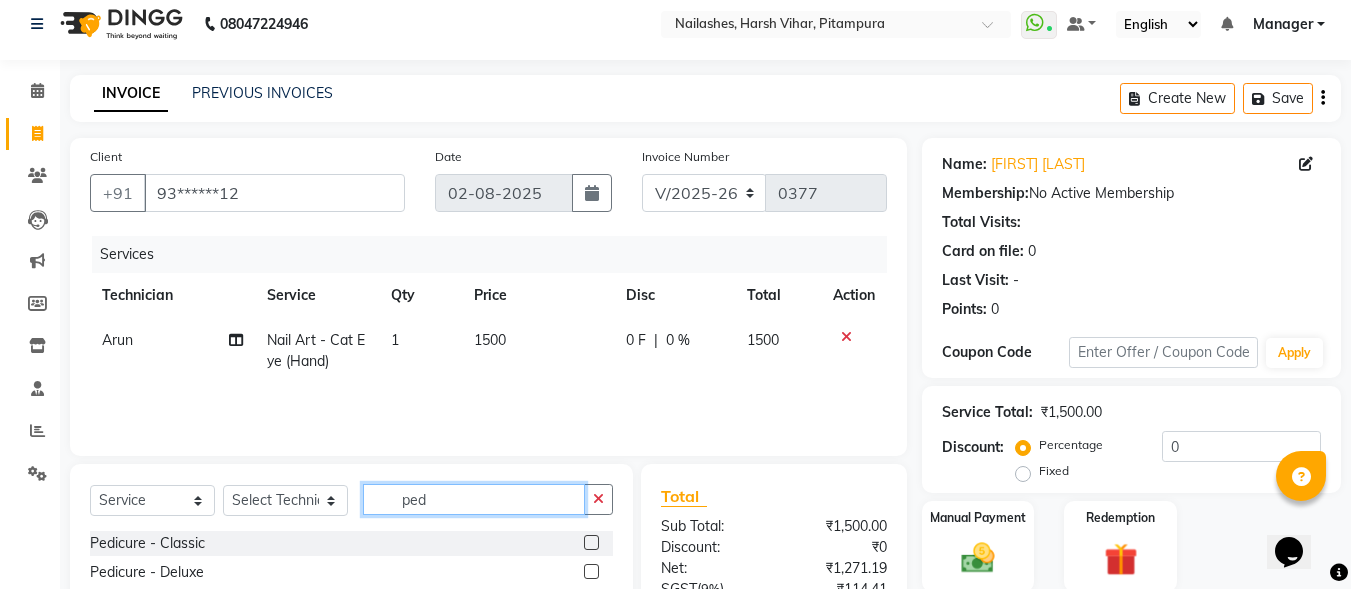 type on "ped" 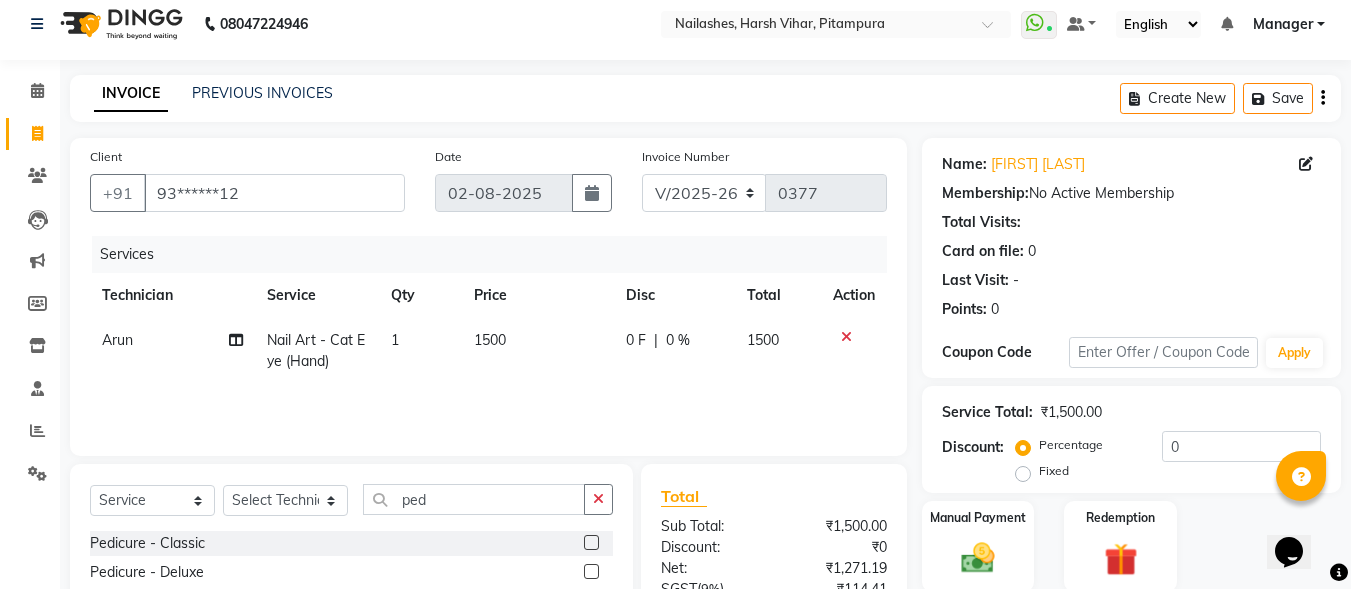 click 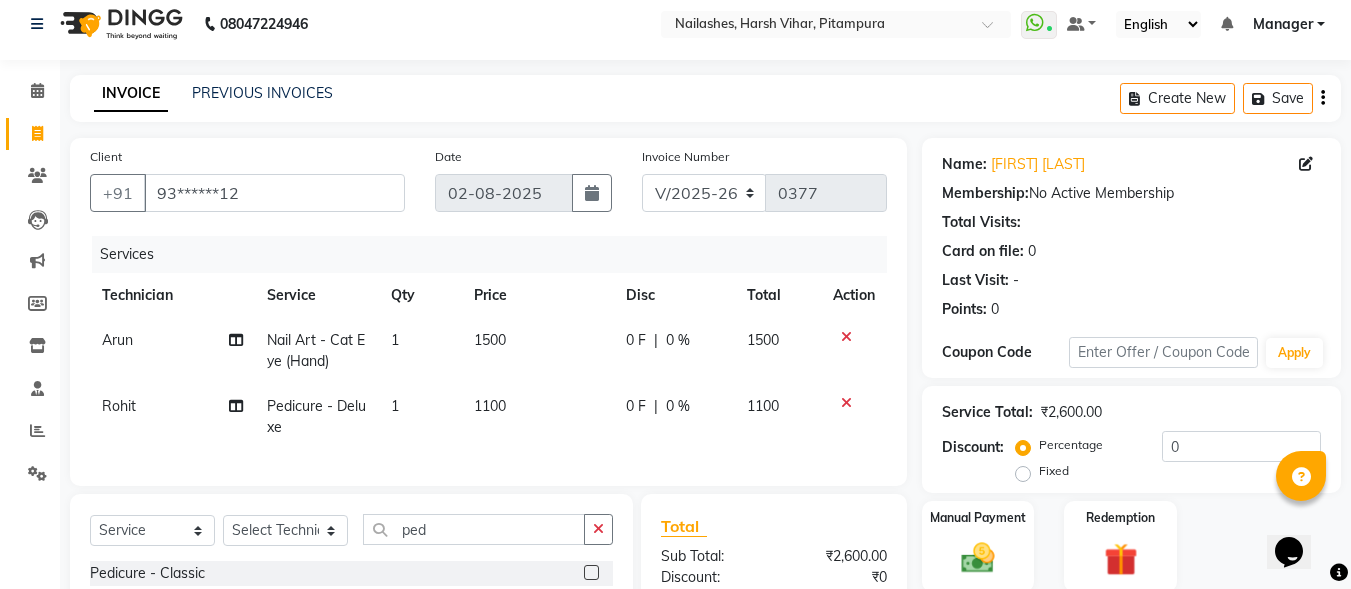 checkbox on "false" 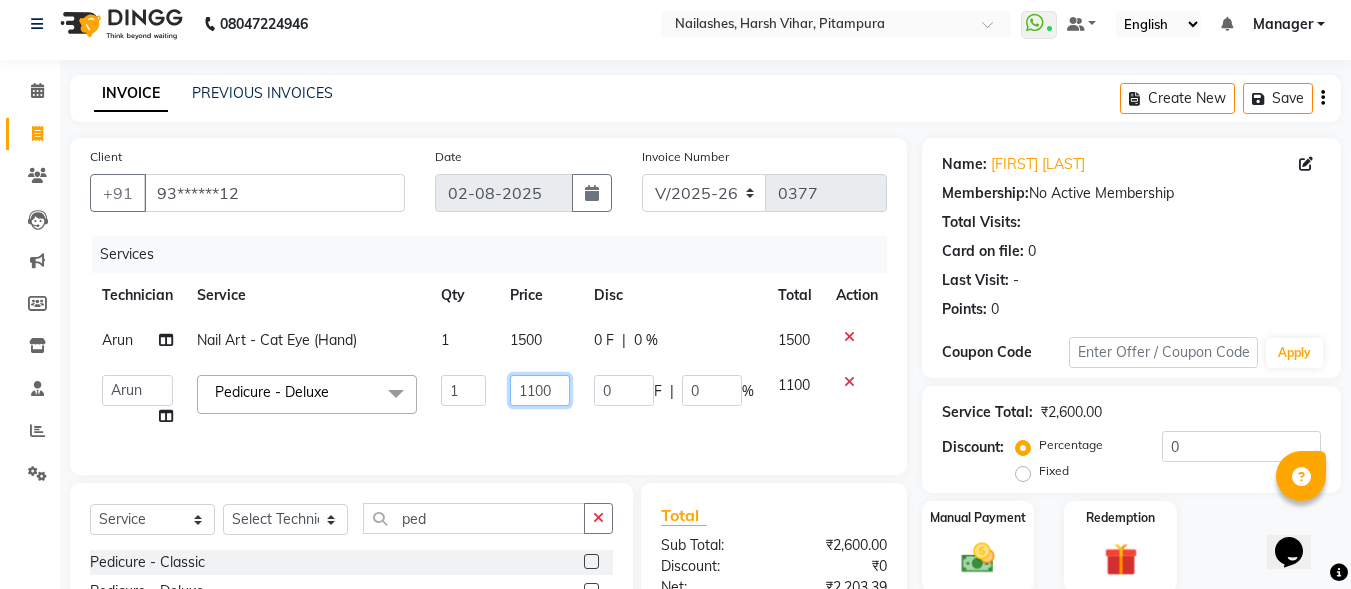 click on "1100" 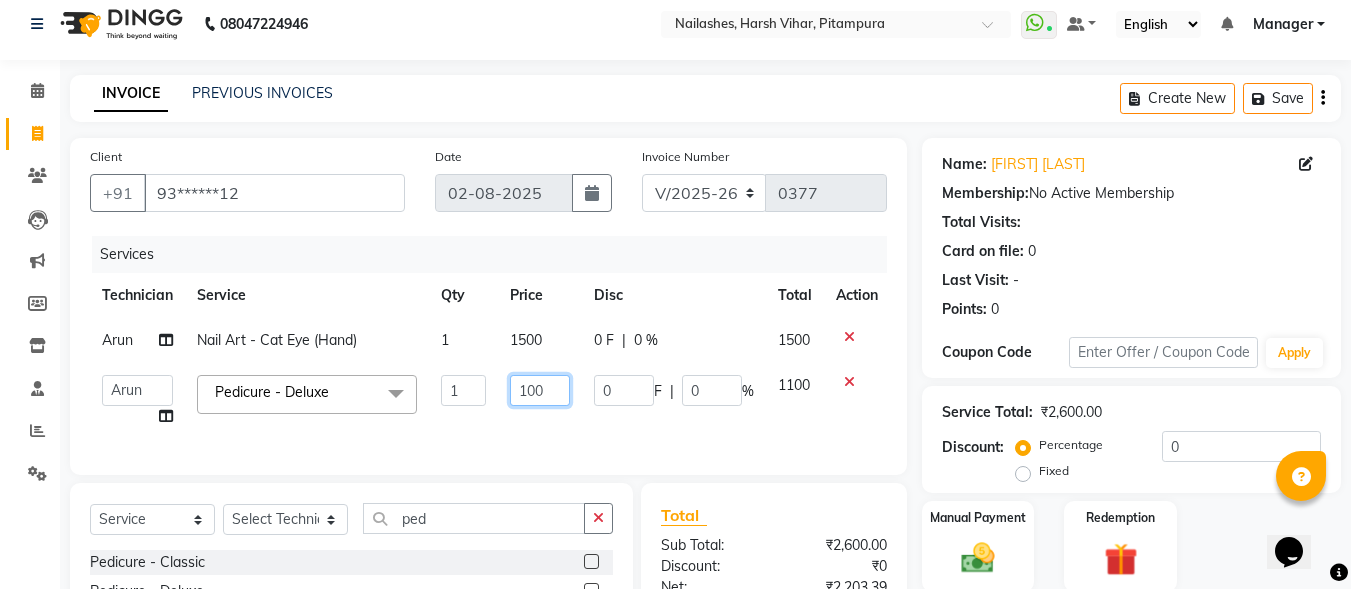 type on "1000" 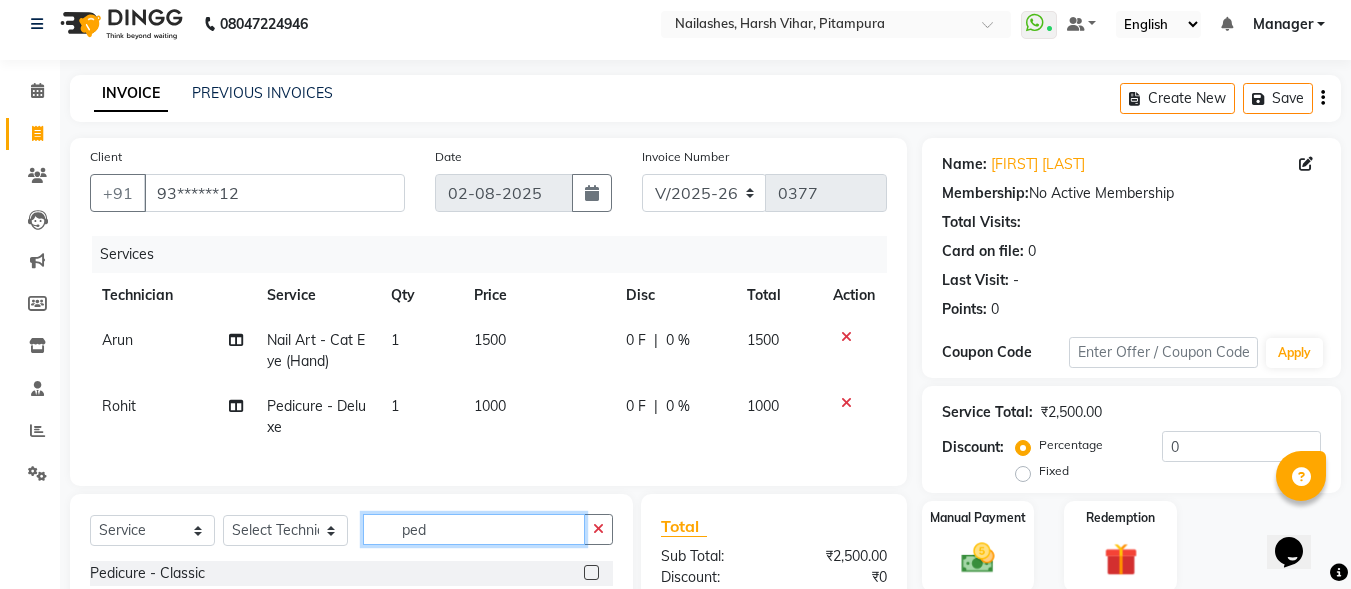 click on "ped" 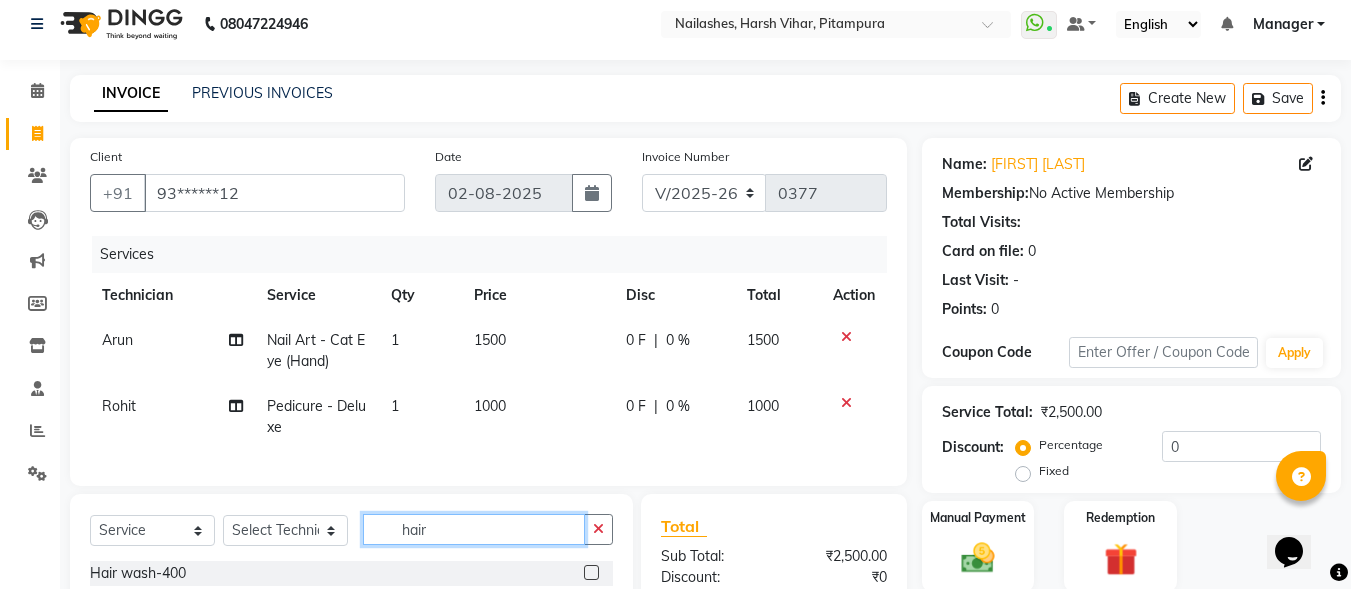 type on "hair" 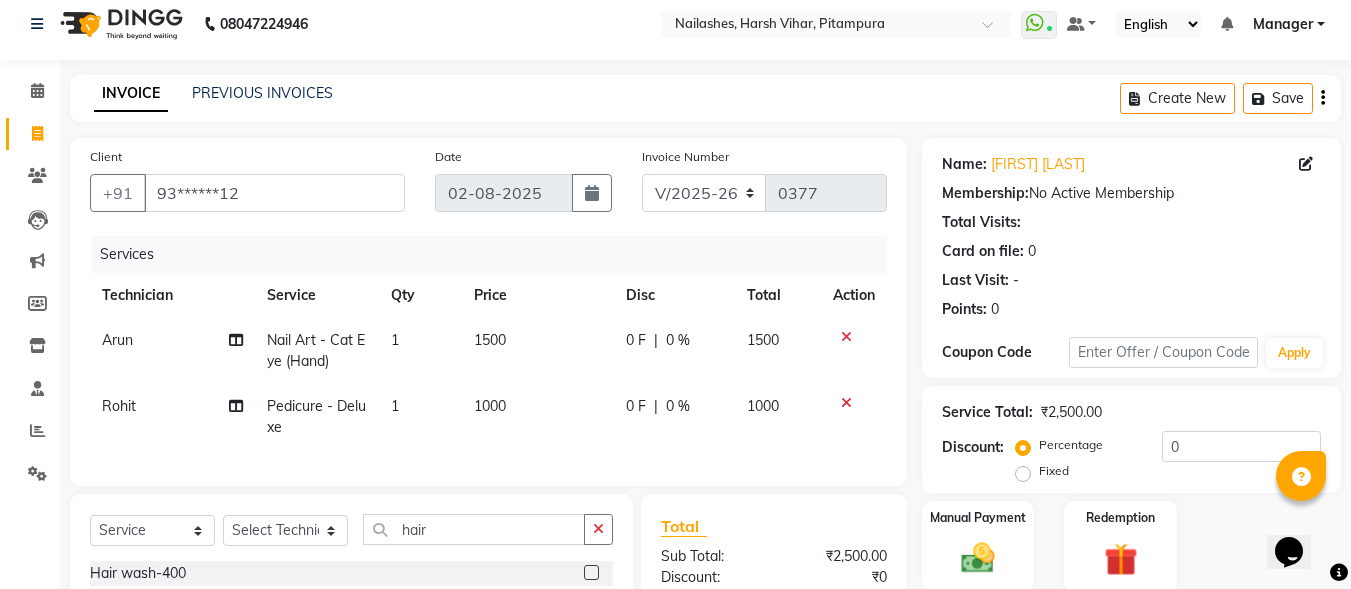 click 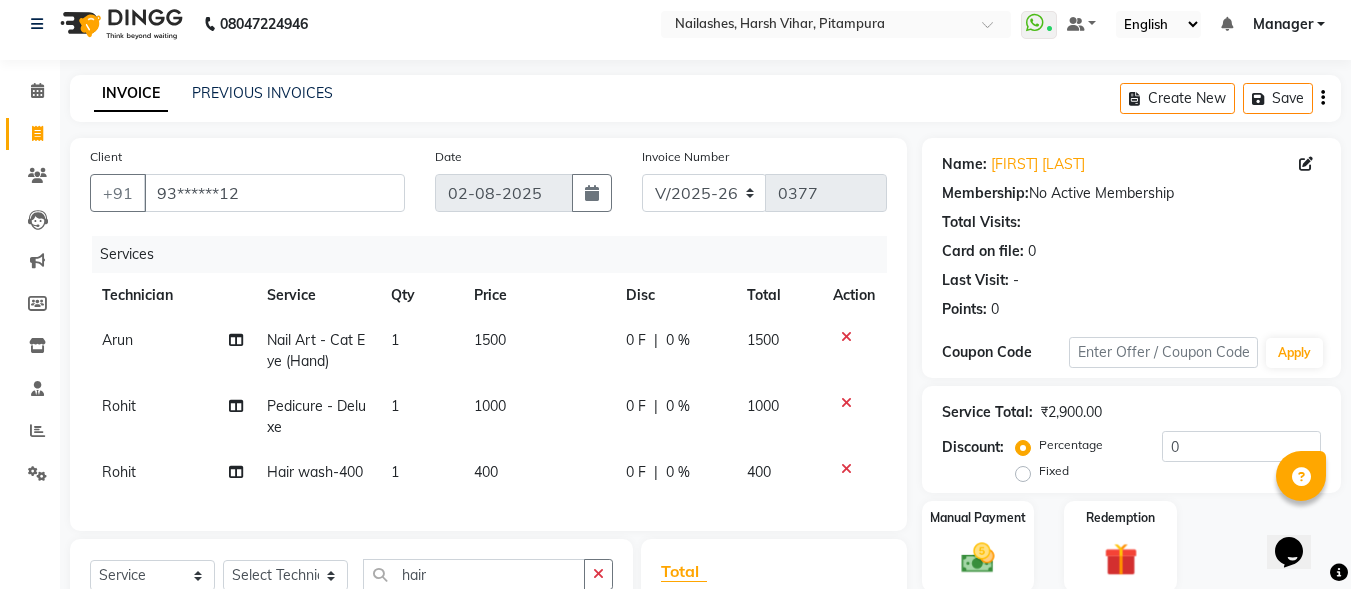 checkbox on "false" 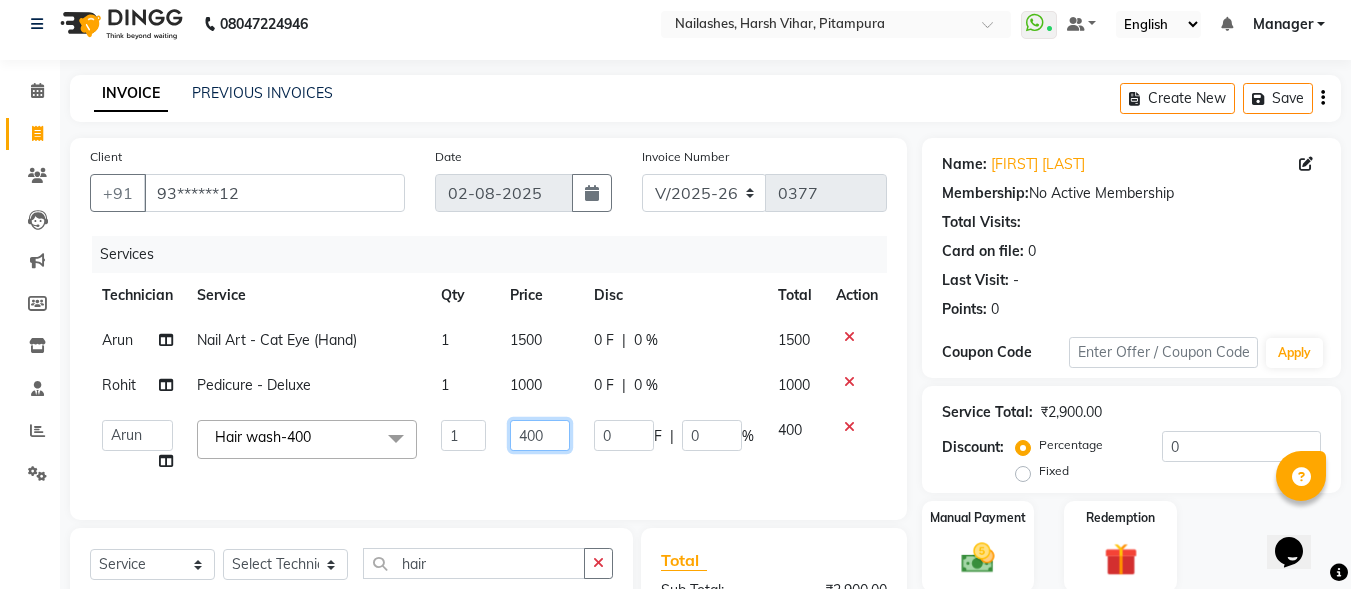 click on "400" 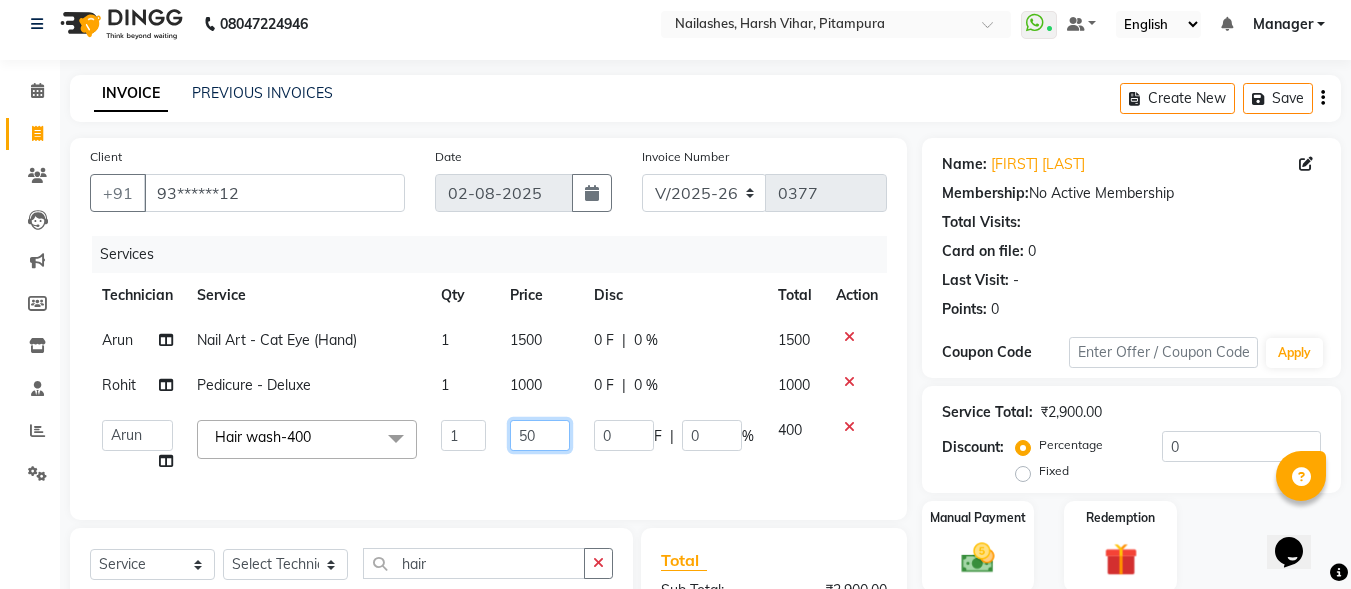 type on "5" 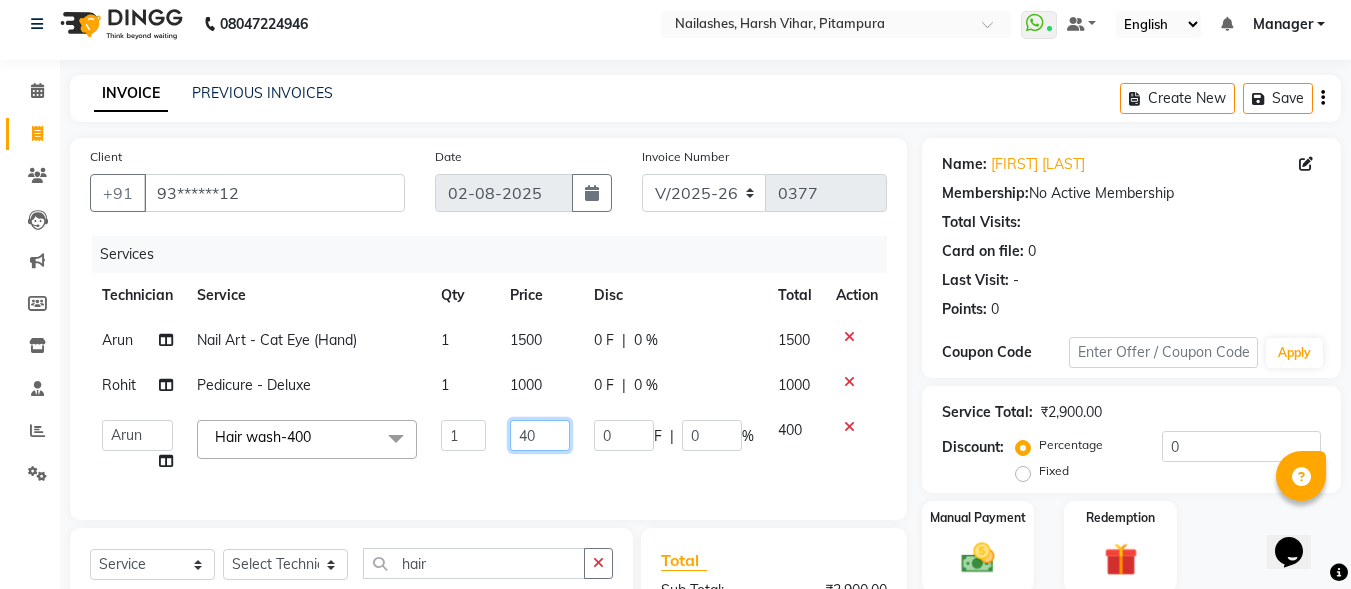 type on "400" 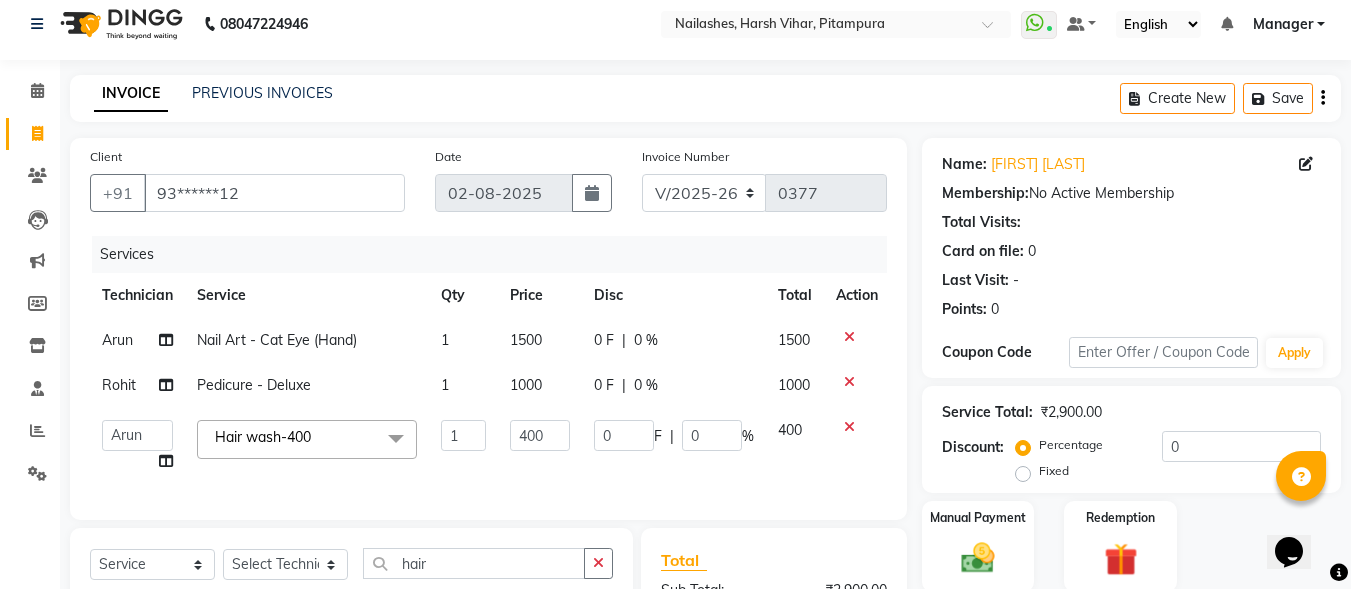 click on "Invoice Number V/2025 V/2025-26 0377" 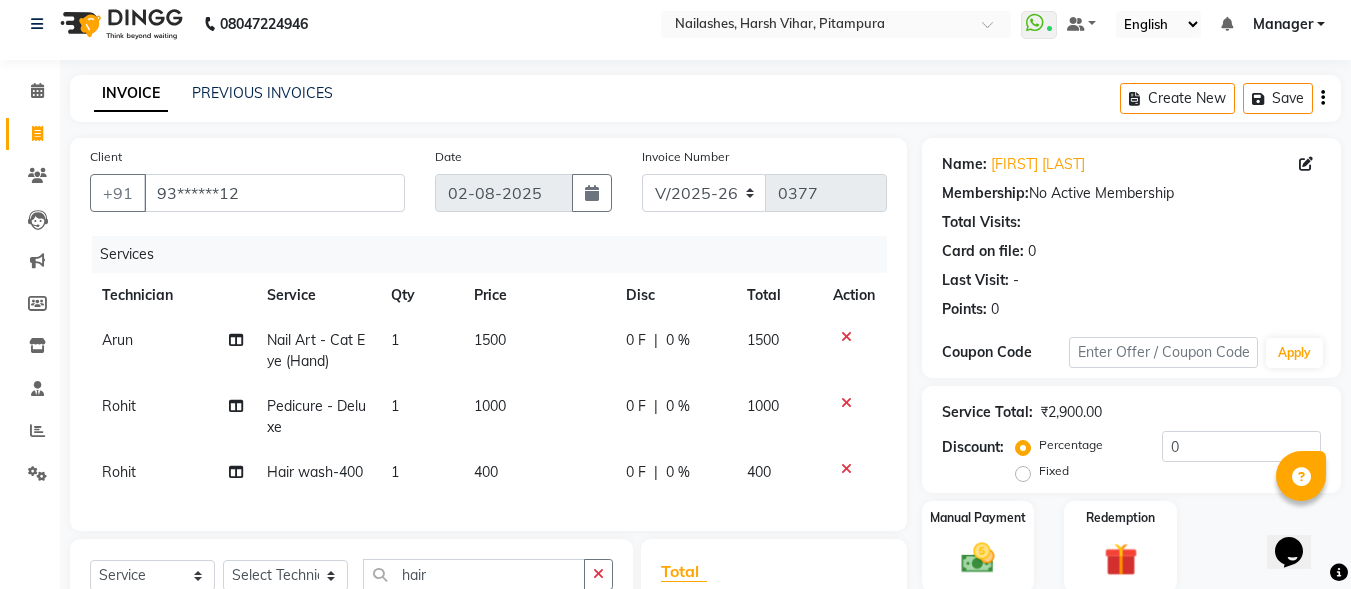 scroll, scrollTop: 301, scrollLeft: 0, axis: vertical 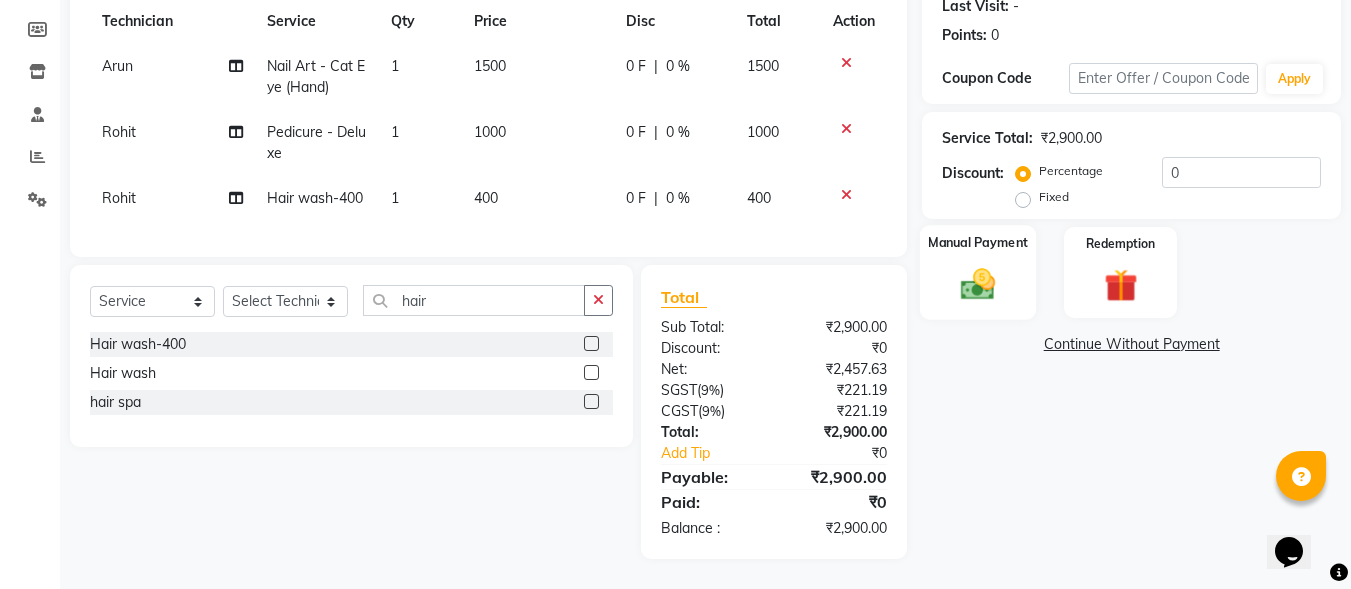 click on "Manual Payment" 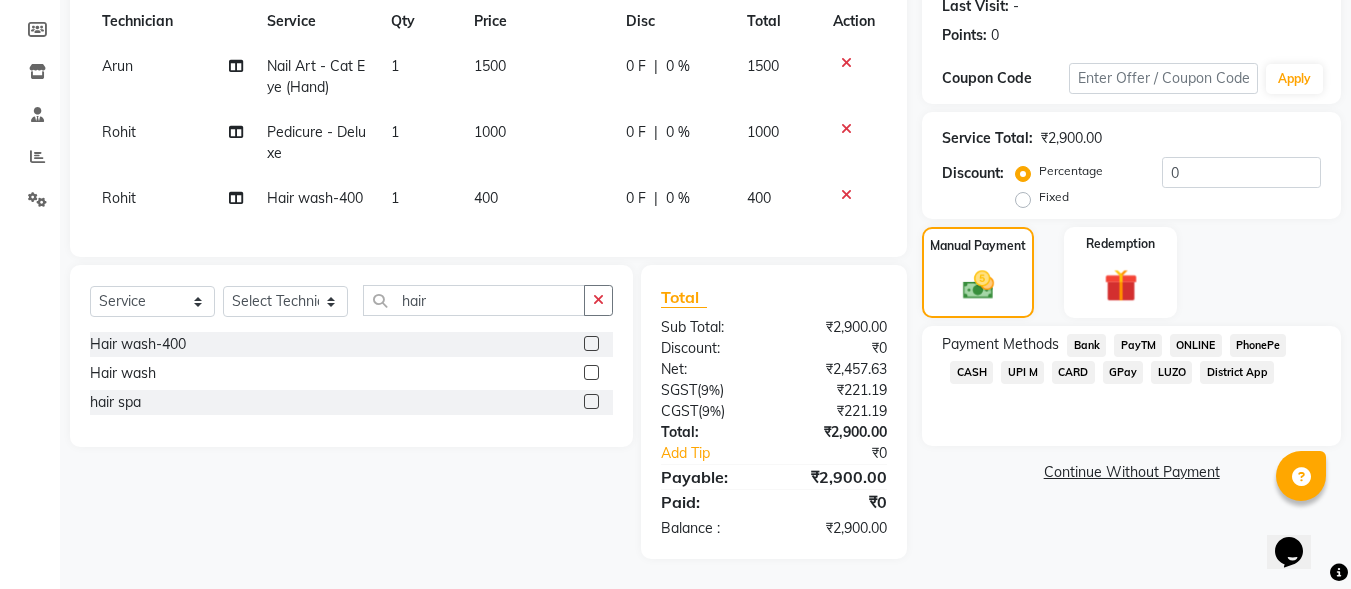 click on "UPI M" 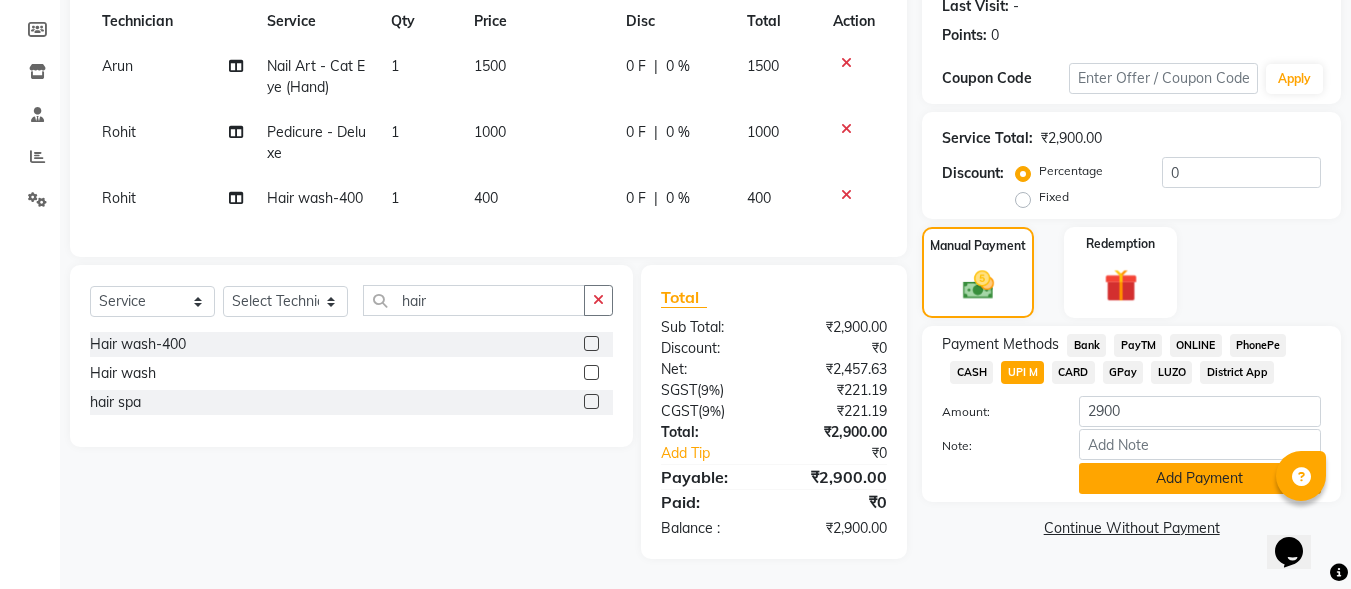 click on "Add Payment" 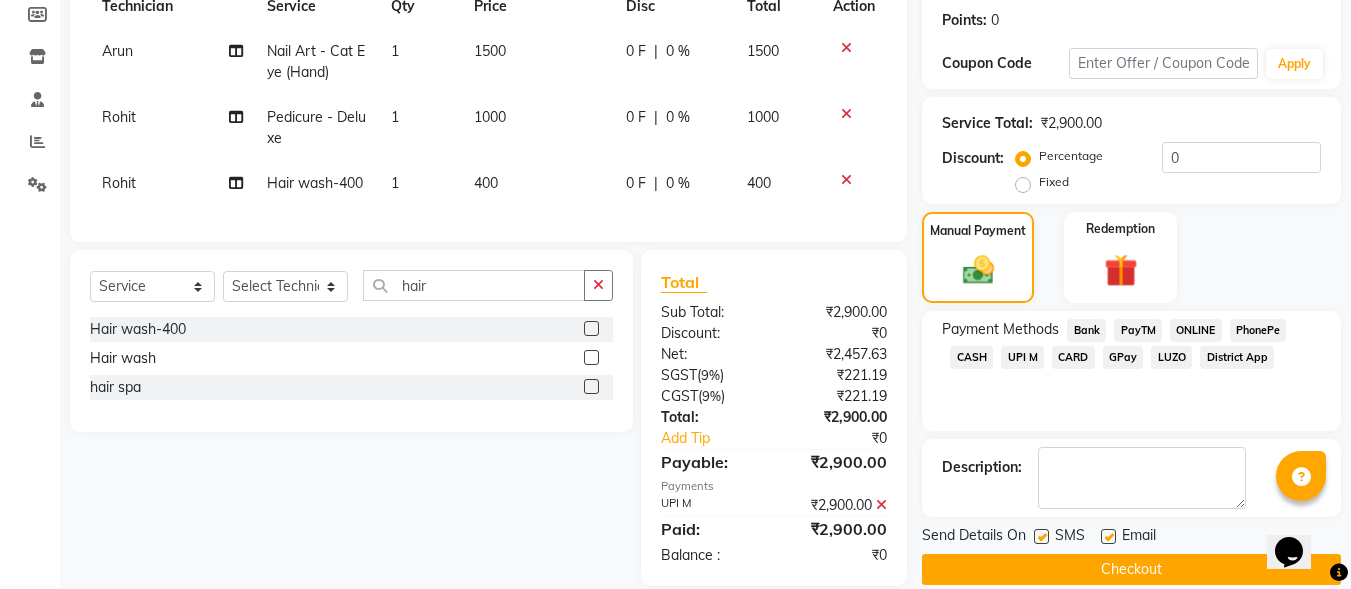 click on "Checkout" 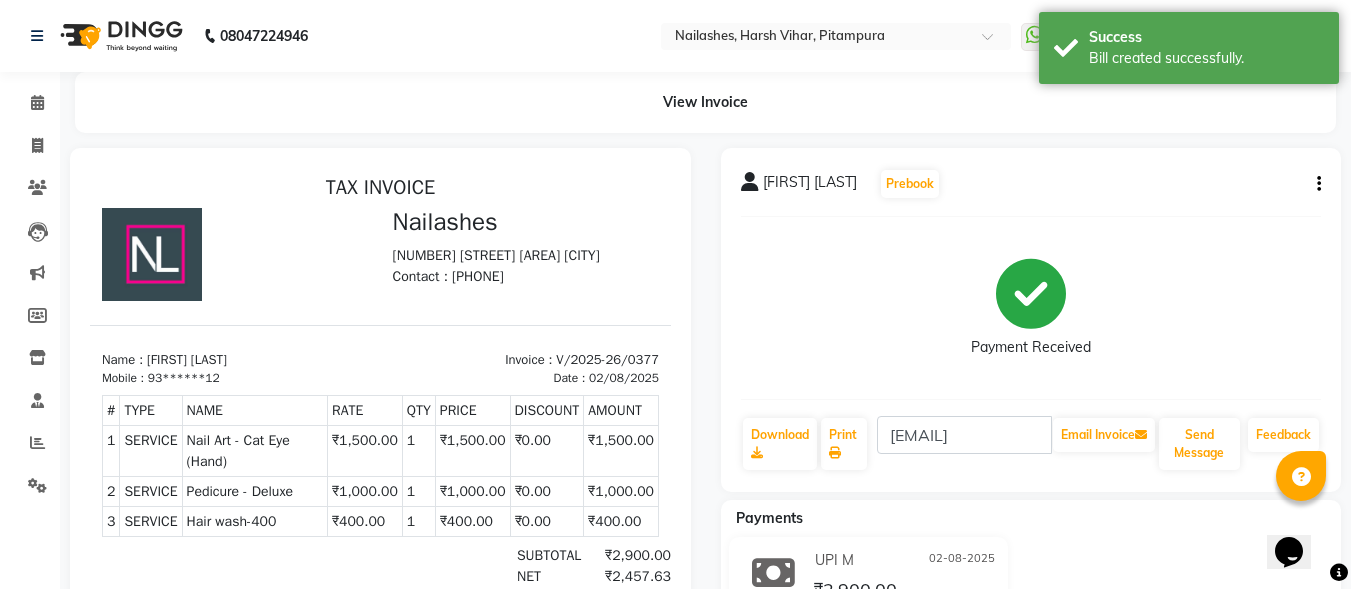scroll, scrollTop: 0, scrollLeft: 0, axis: both 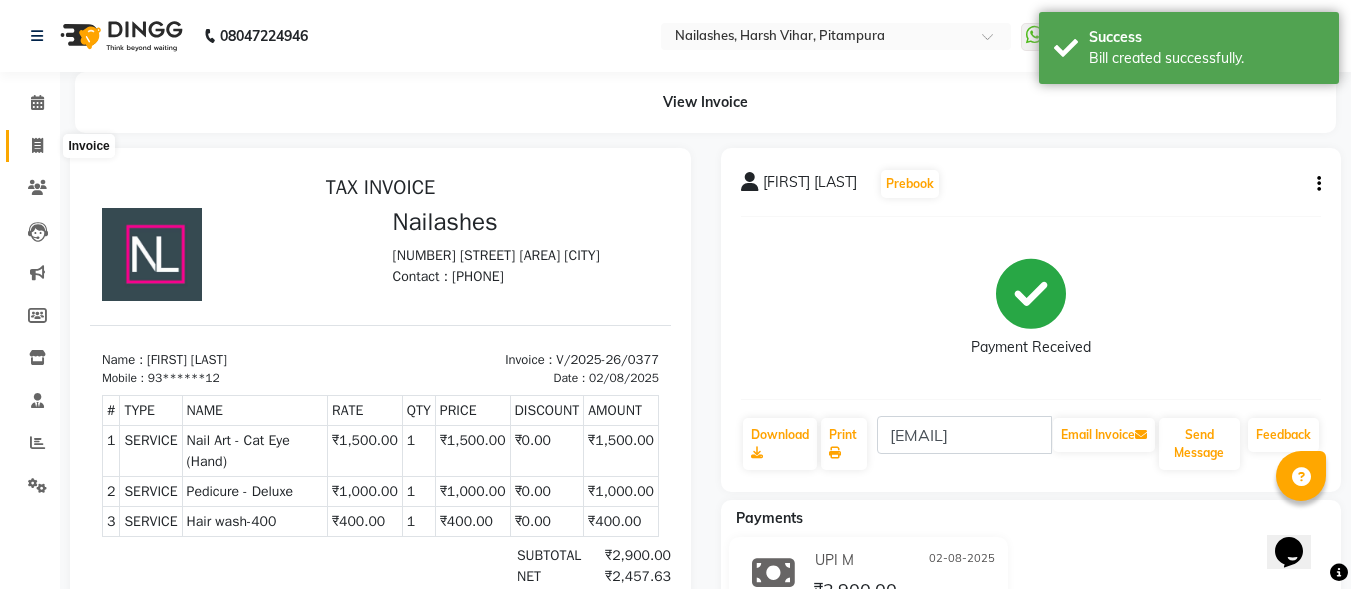 click 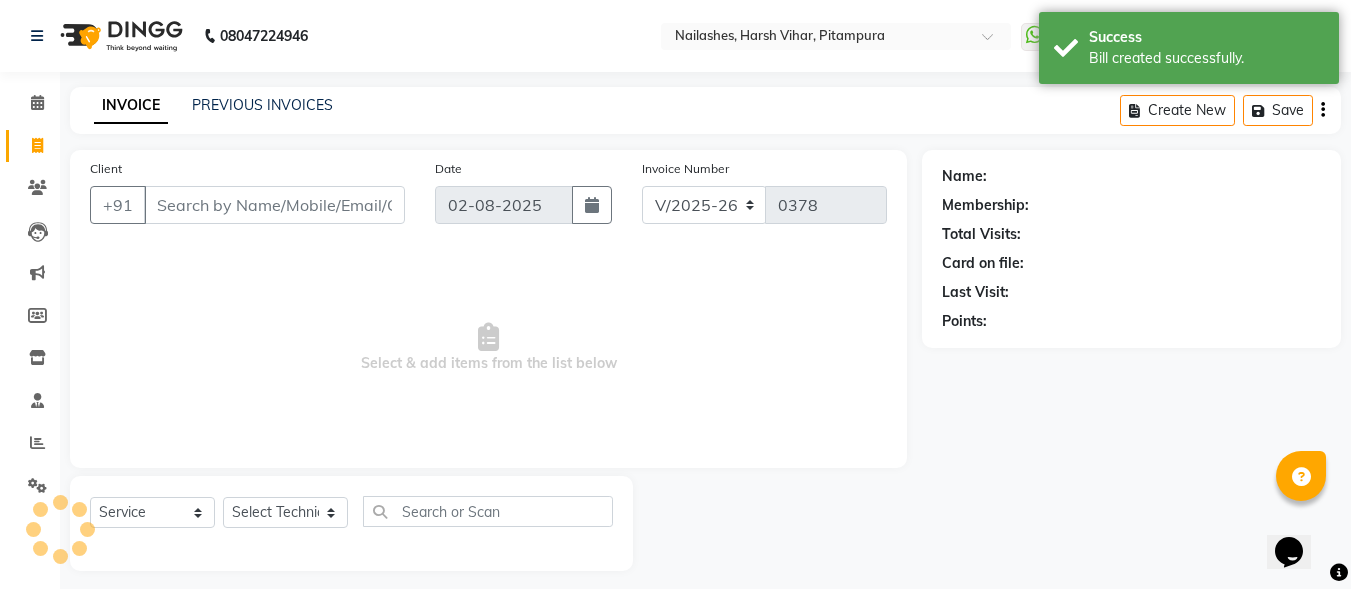 scroll, scrollTop: 12, scrollLeft: 0, axis: vertical 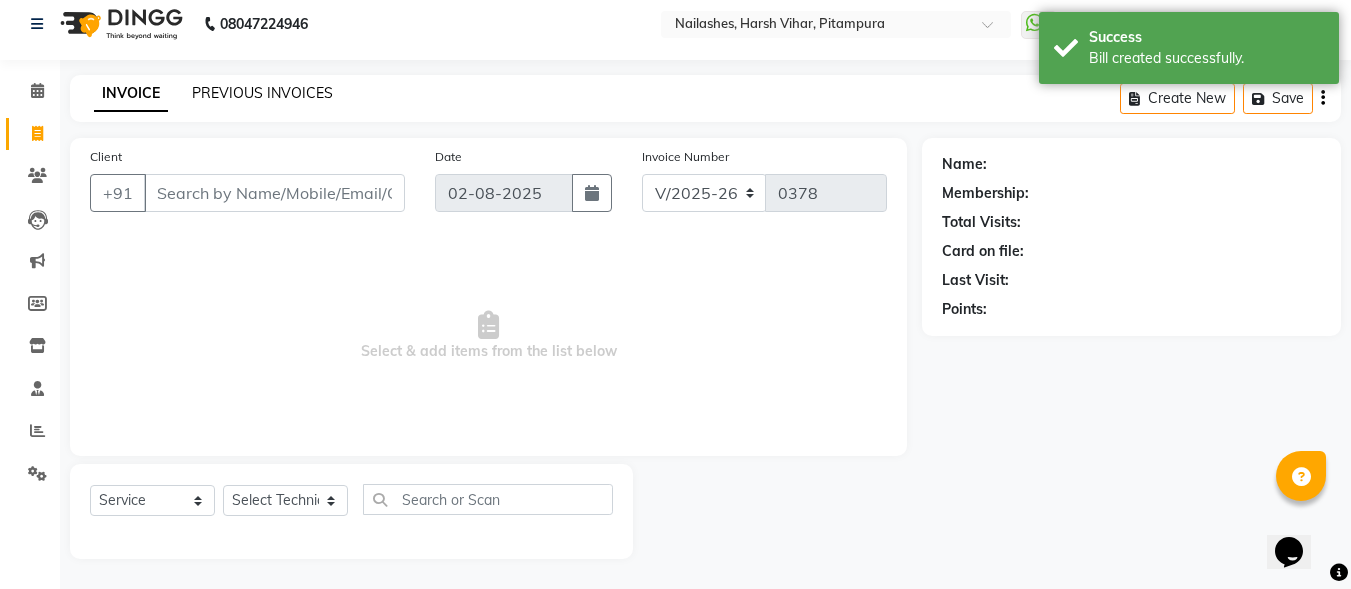 click on "PREVIOUS INVOICES" 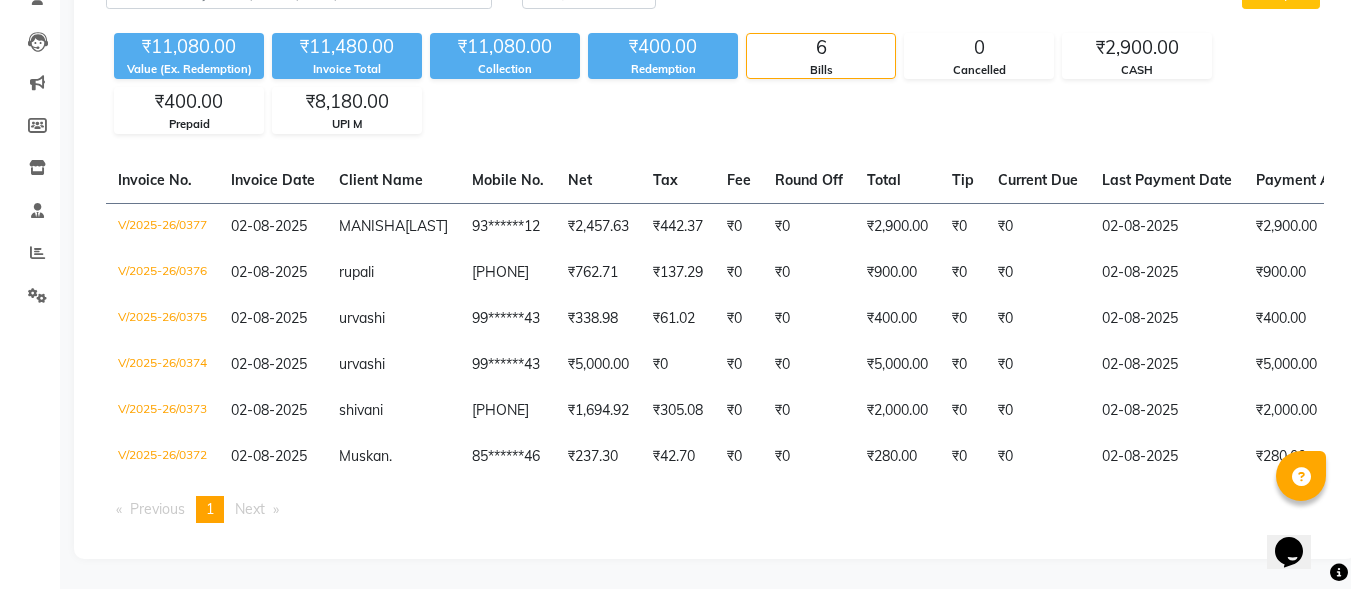 scroll, scrollTop: 225, scrollLeft: 0, axis: vertical 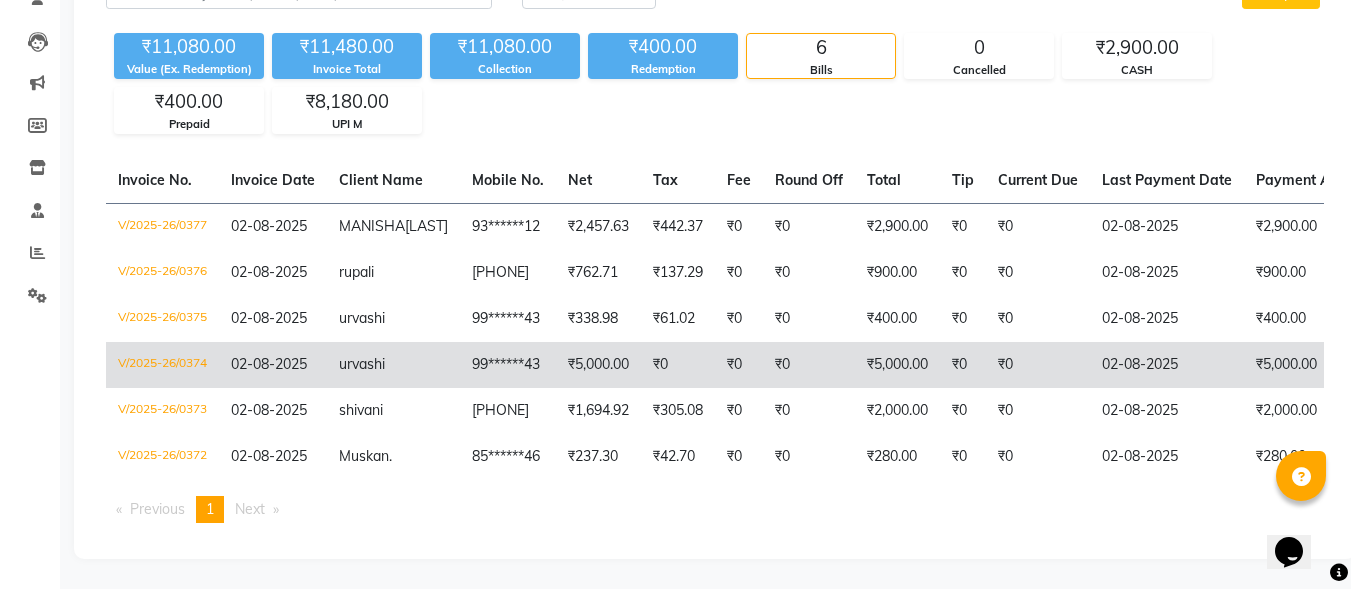 click on "urvashi" 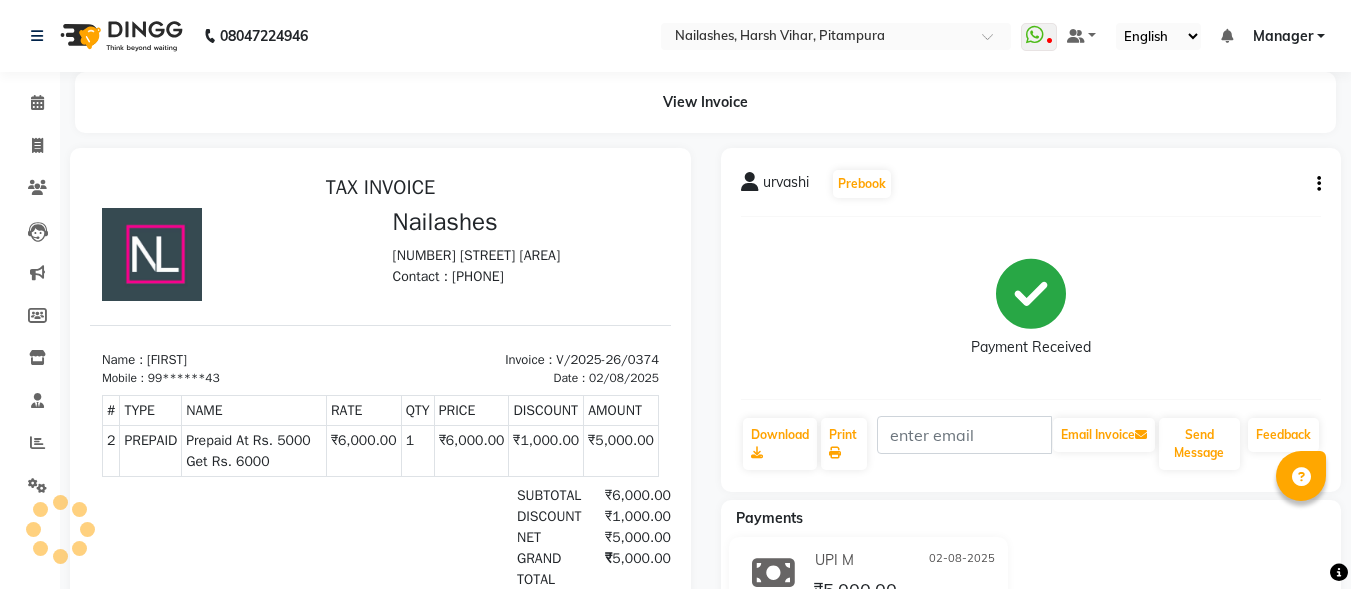 scroll, scrollTop: 0, scrollLeft: 0, axis: both 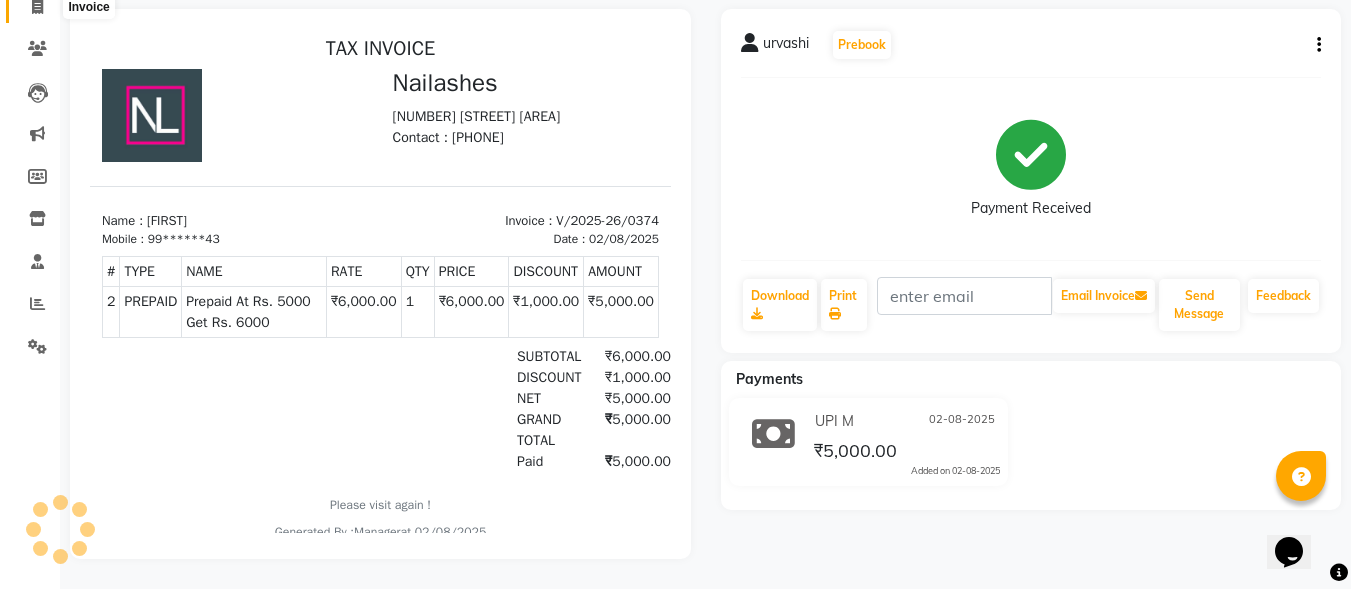 click 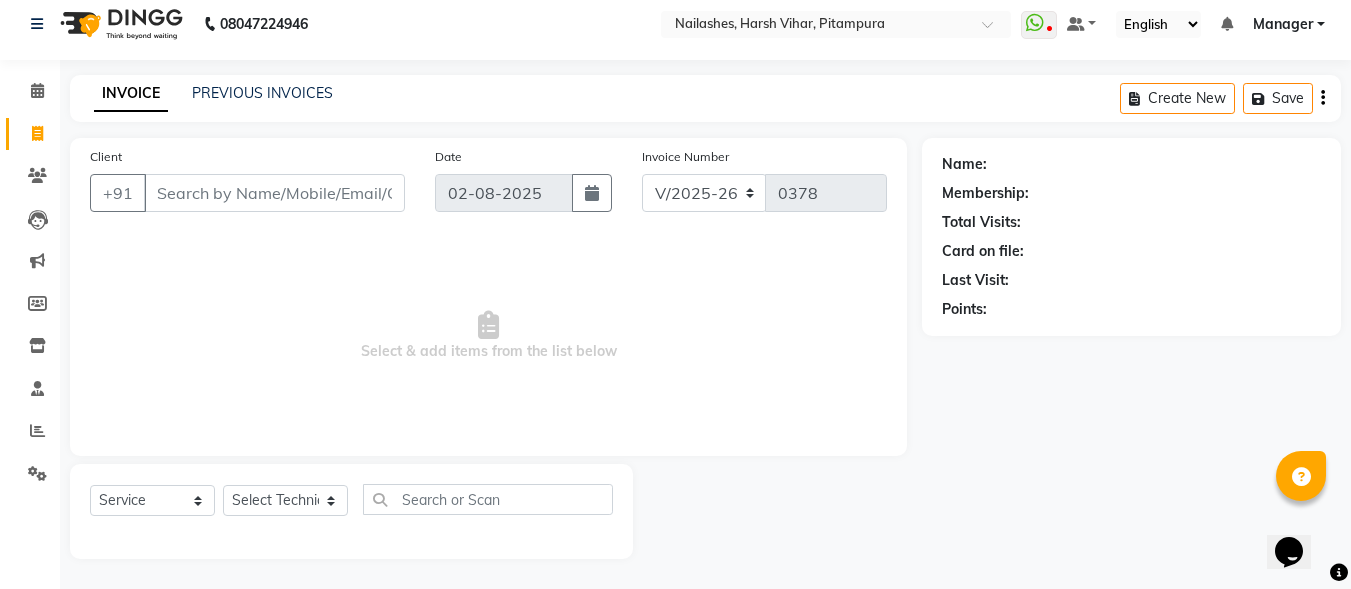 scroll, scrollTop: 12, scrollLeft: 0, axis: vertical 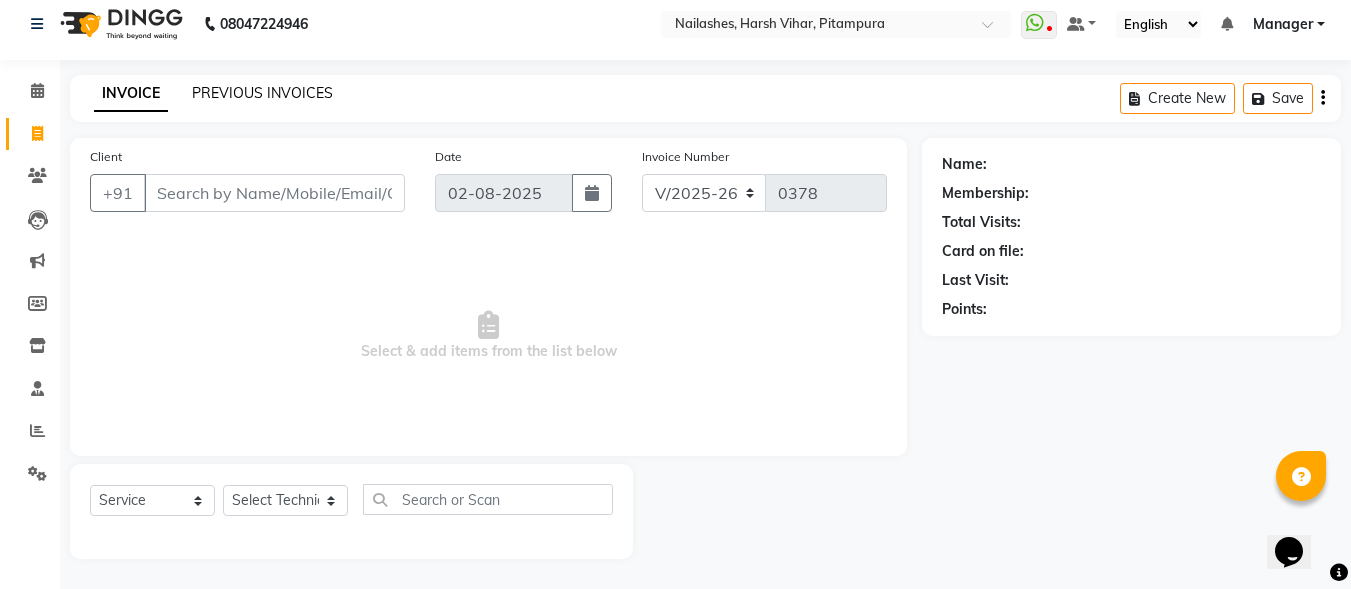 click on "PREVIOUS INVOICES" 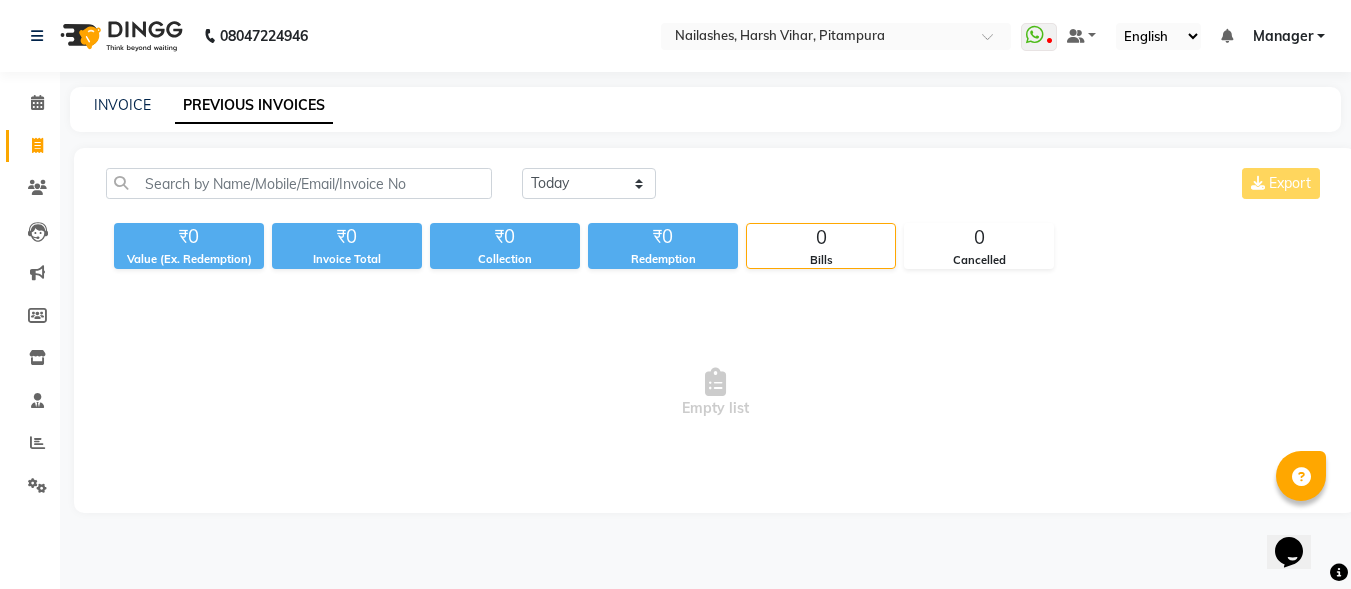 scroll, scrollTop: 0, scrollLeft: 0, axis: both 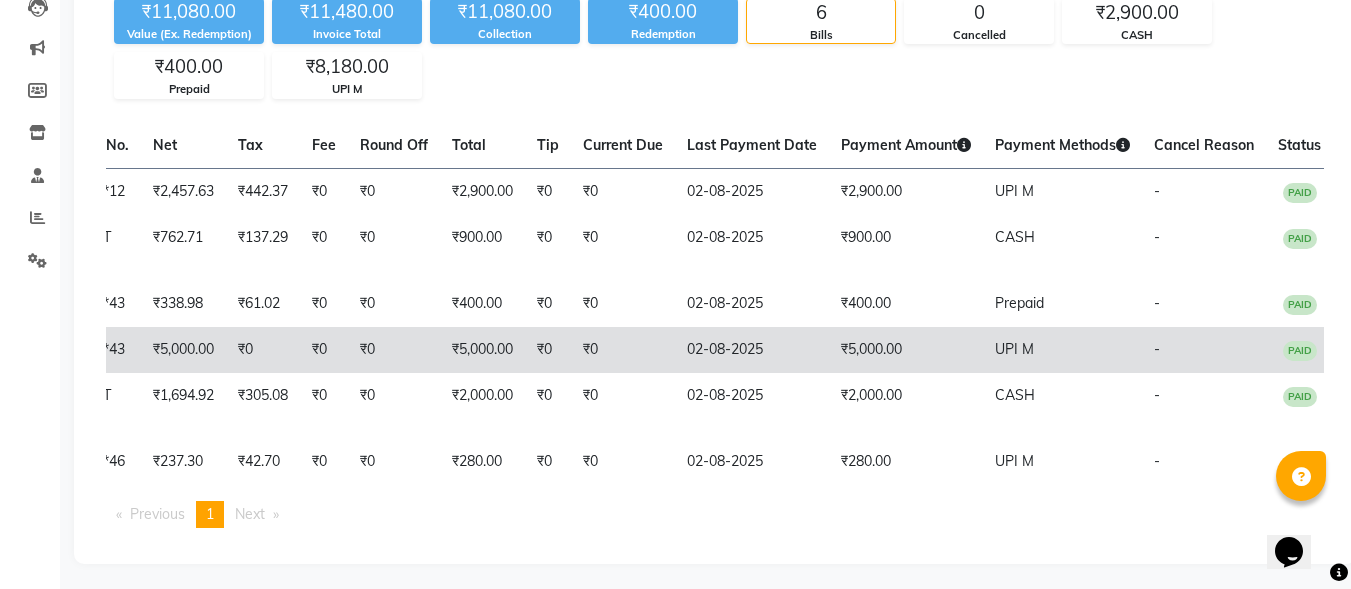 click on "₹5,000.00" 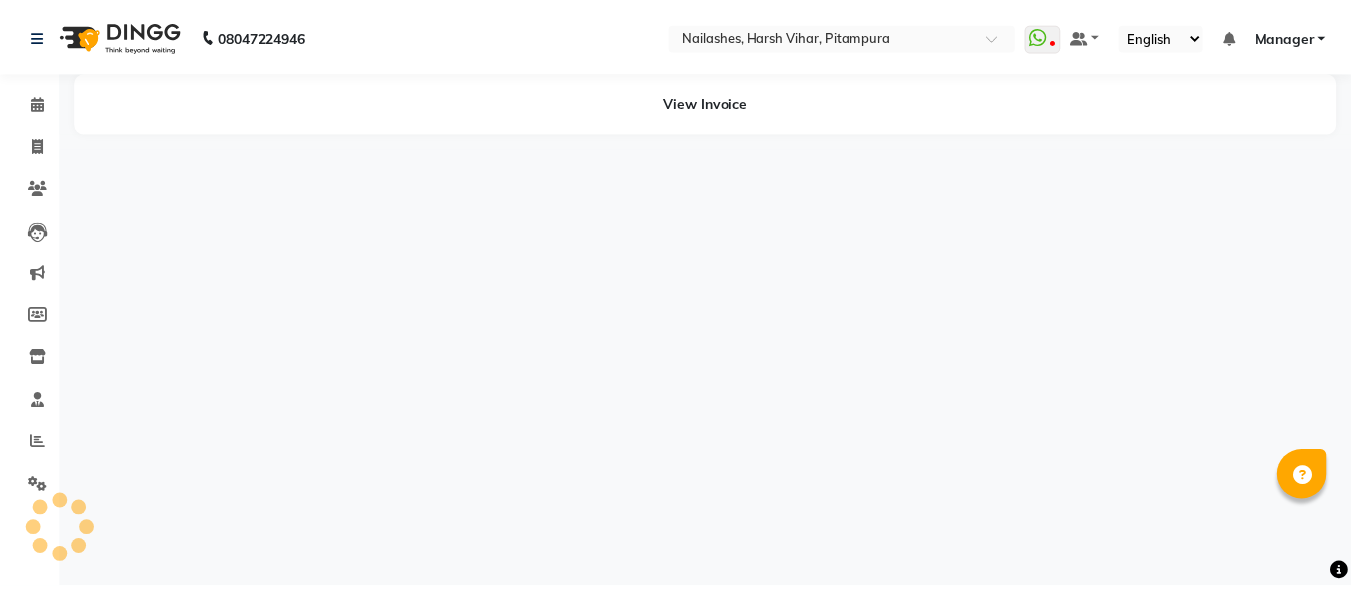 scroll, scrollTop: 0, scrollLeft: 0, axis: both 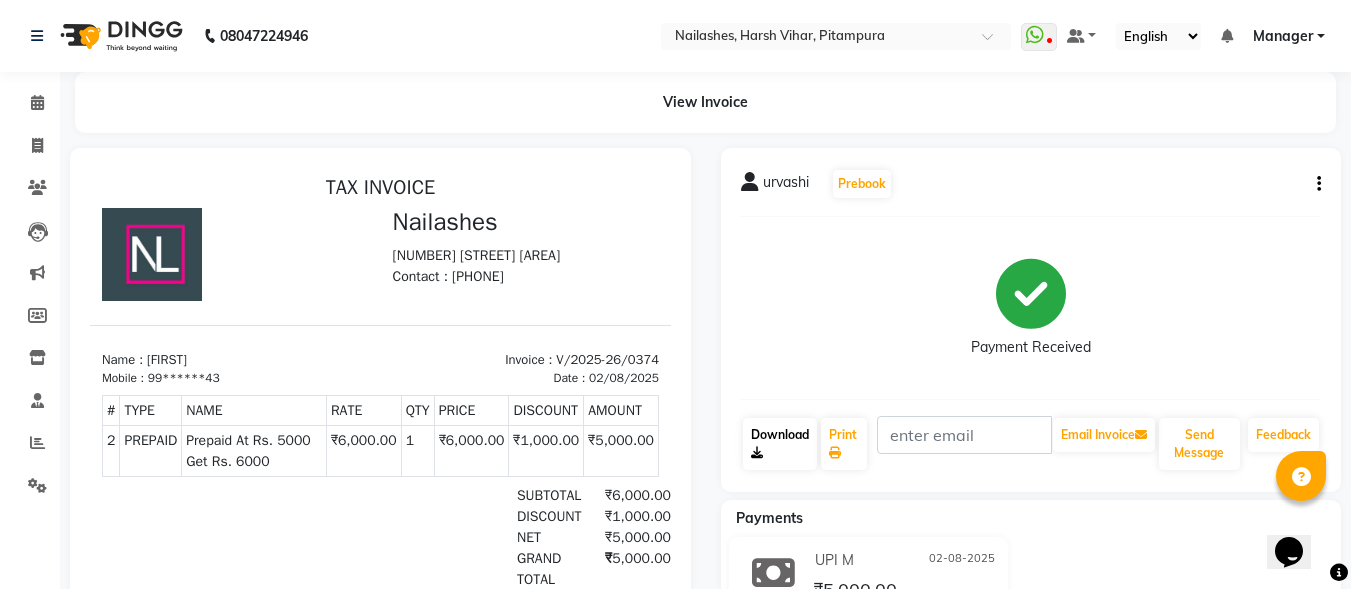click on "Download" 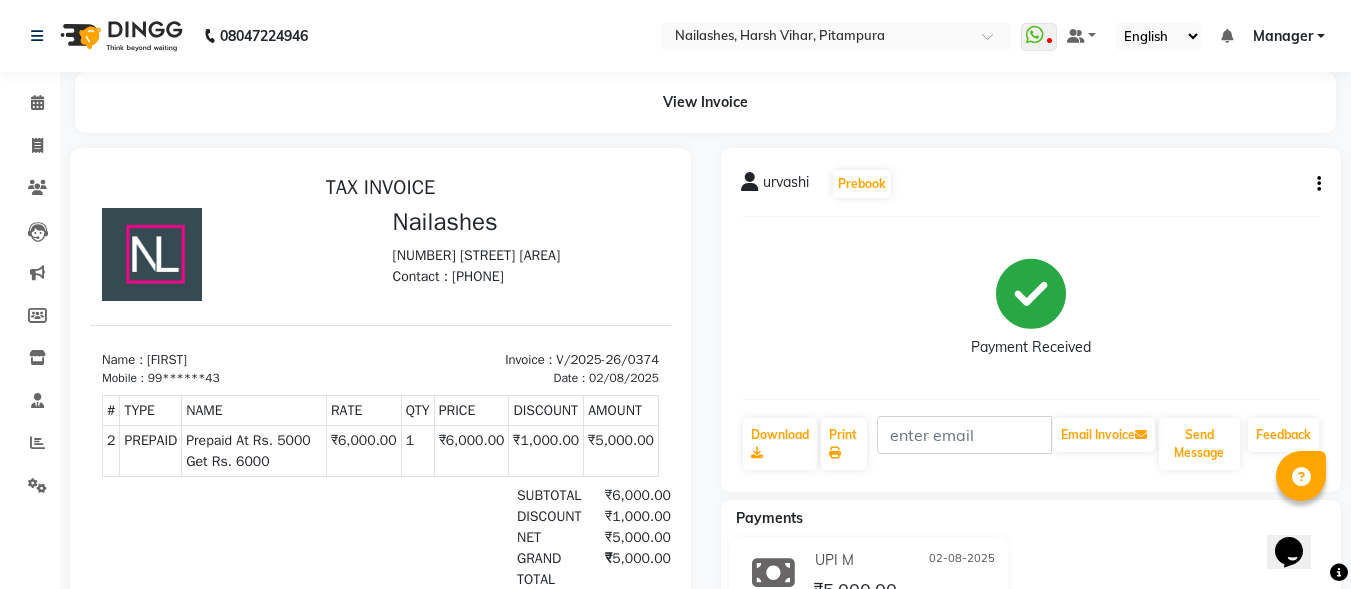 click 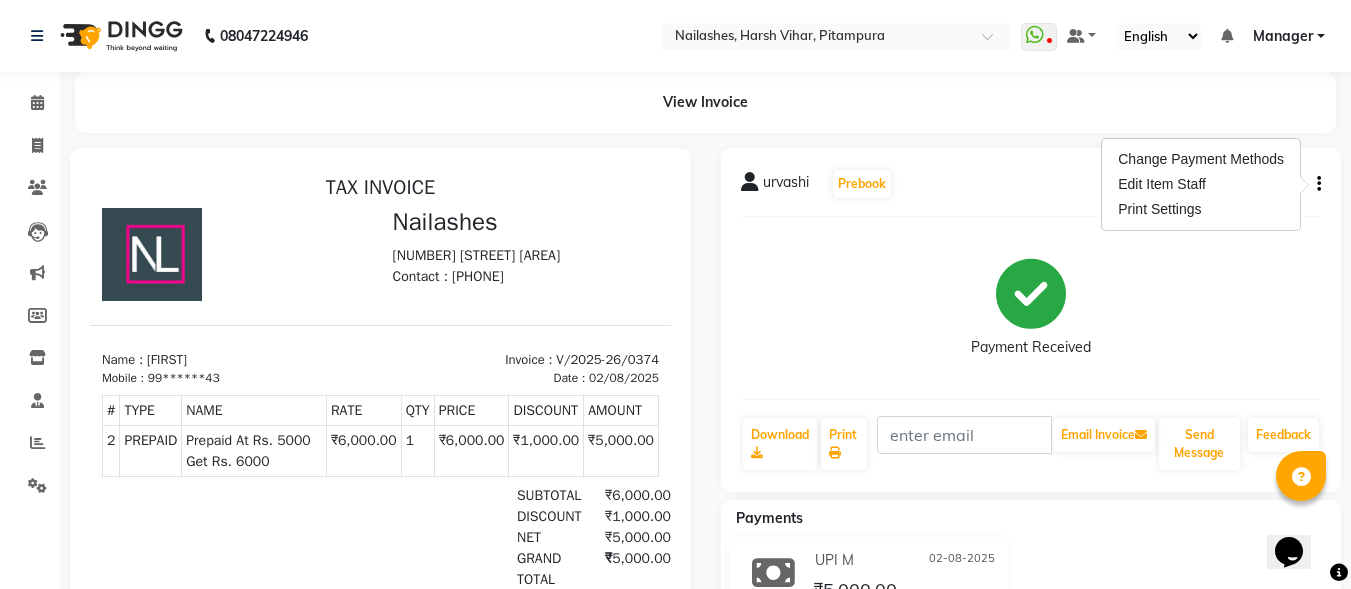 click on "Payment Received" 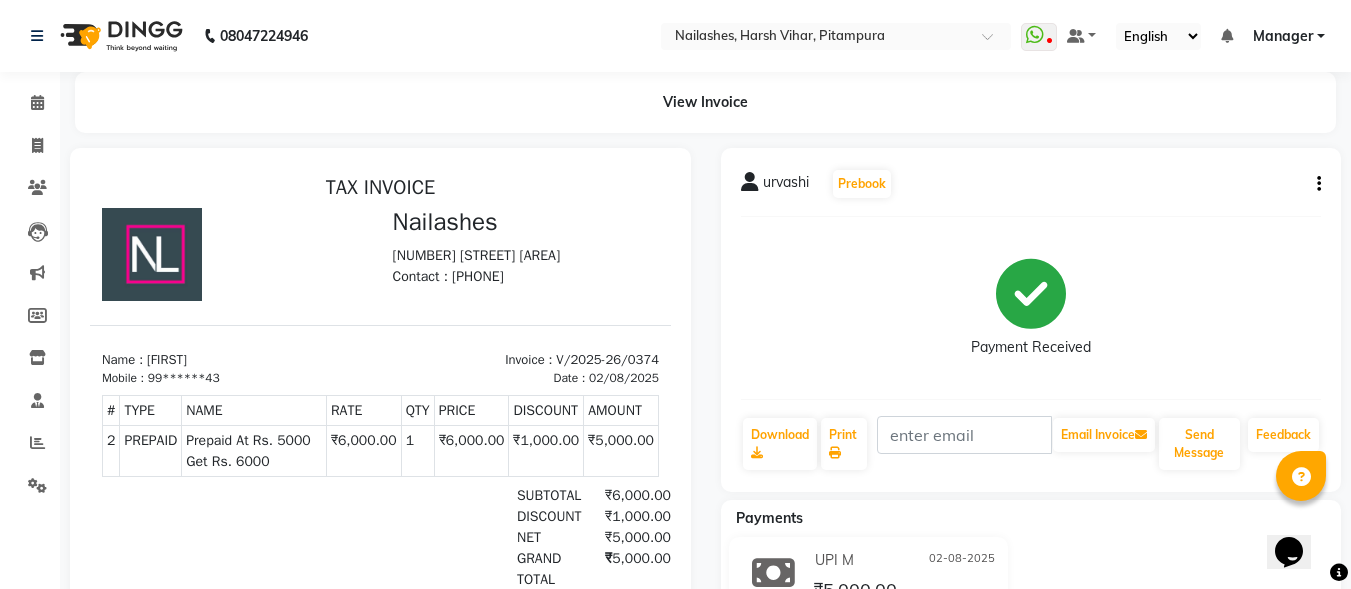 scroll, scrollTop: 154, scrollLeft: 0, axis: vertical 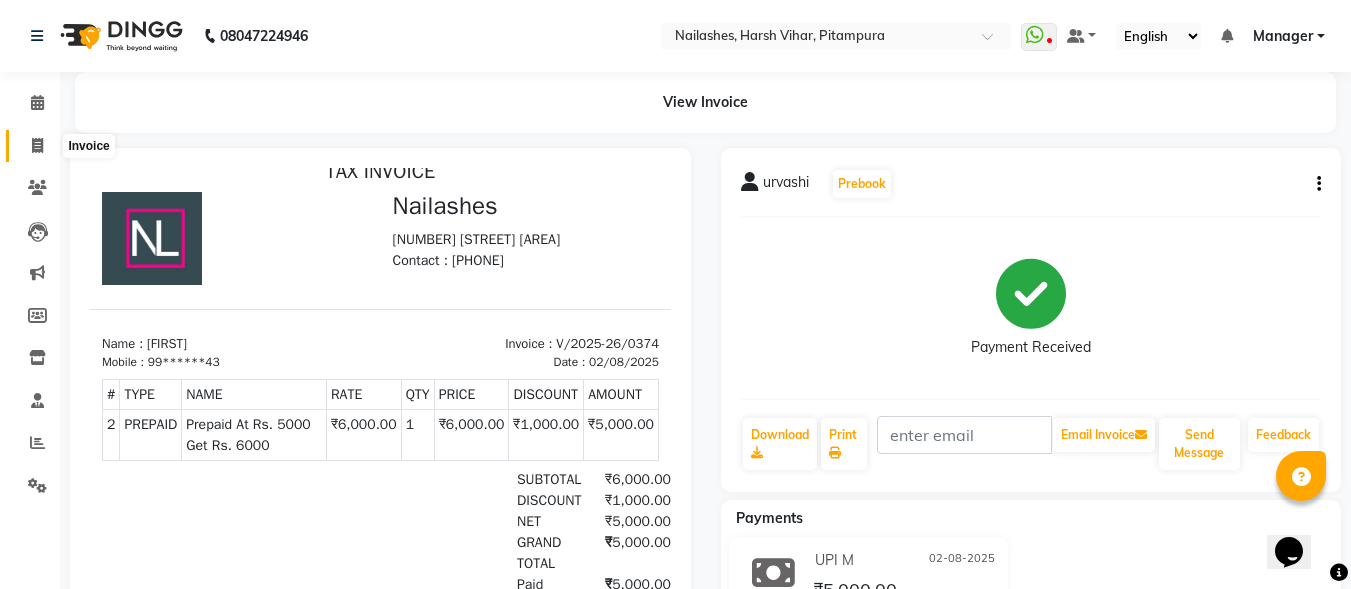 click 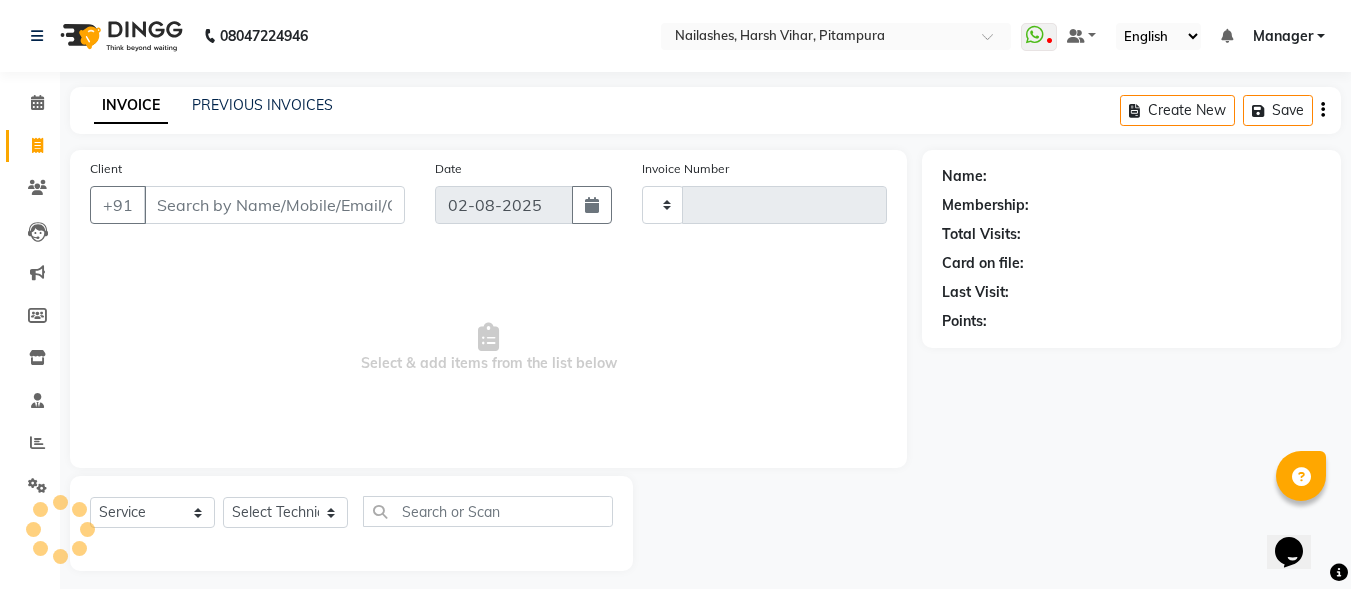 scroll, scrollTop: 12, scrollLeft: 0, axis: vertical 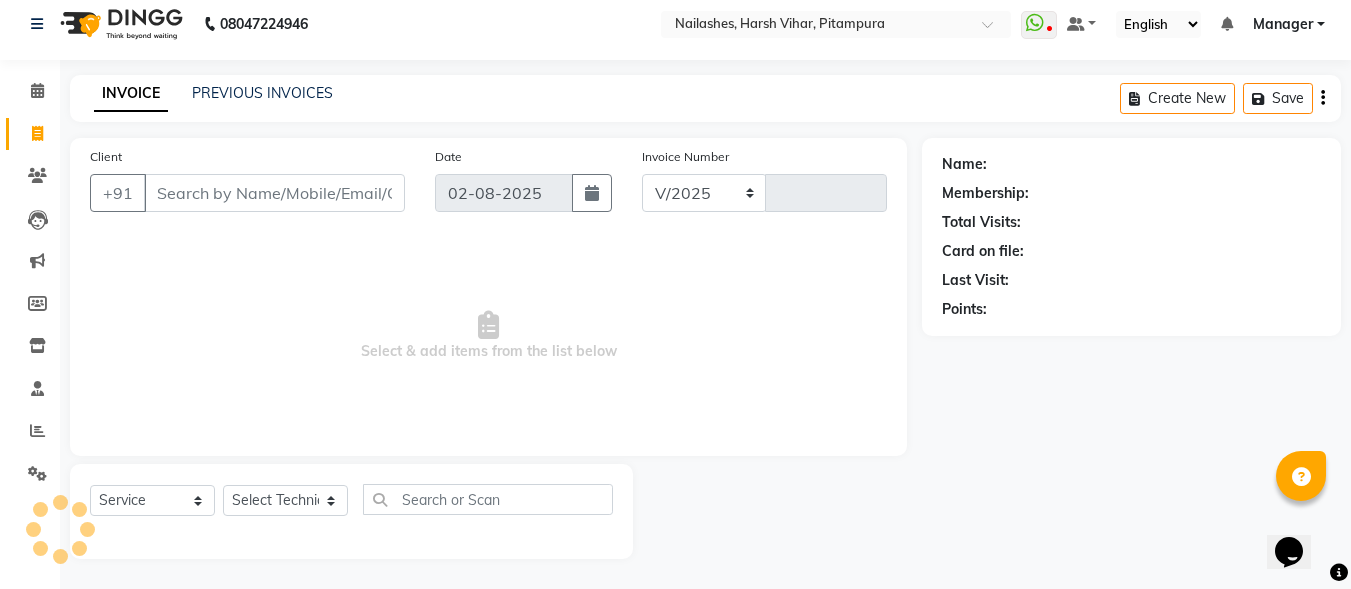 select on "4953" 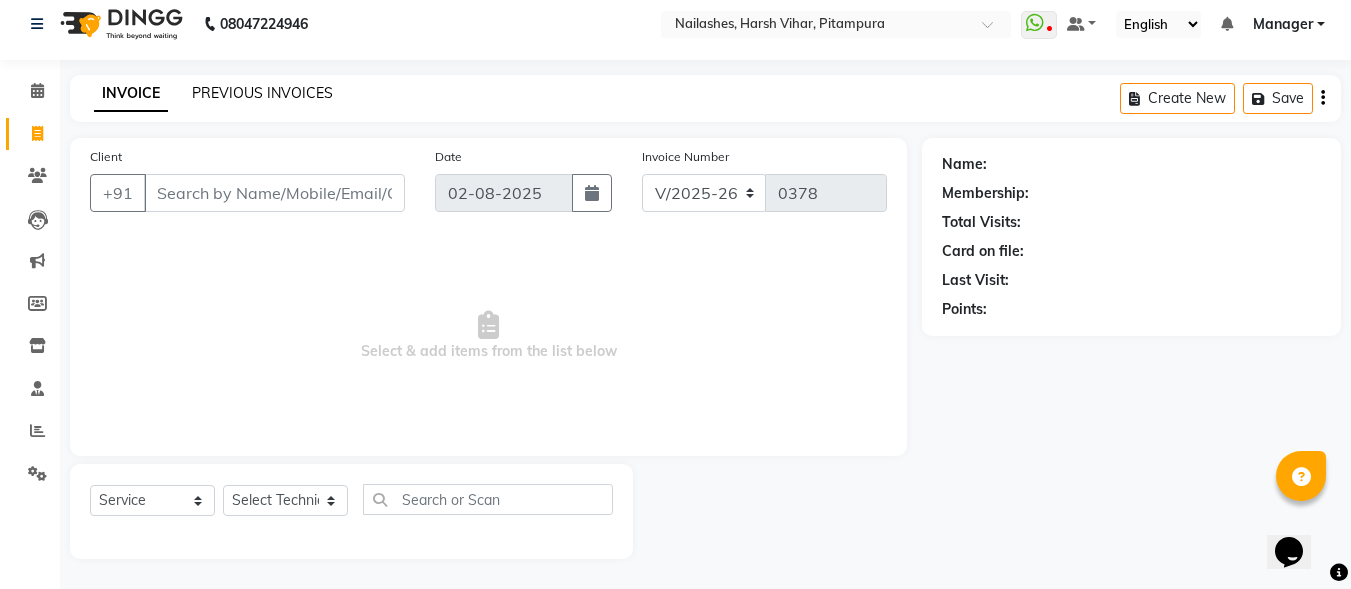 click on "PREVIOUS INVOICES" 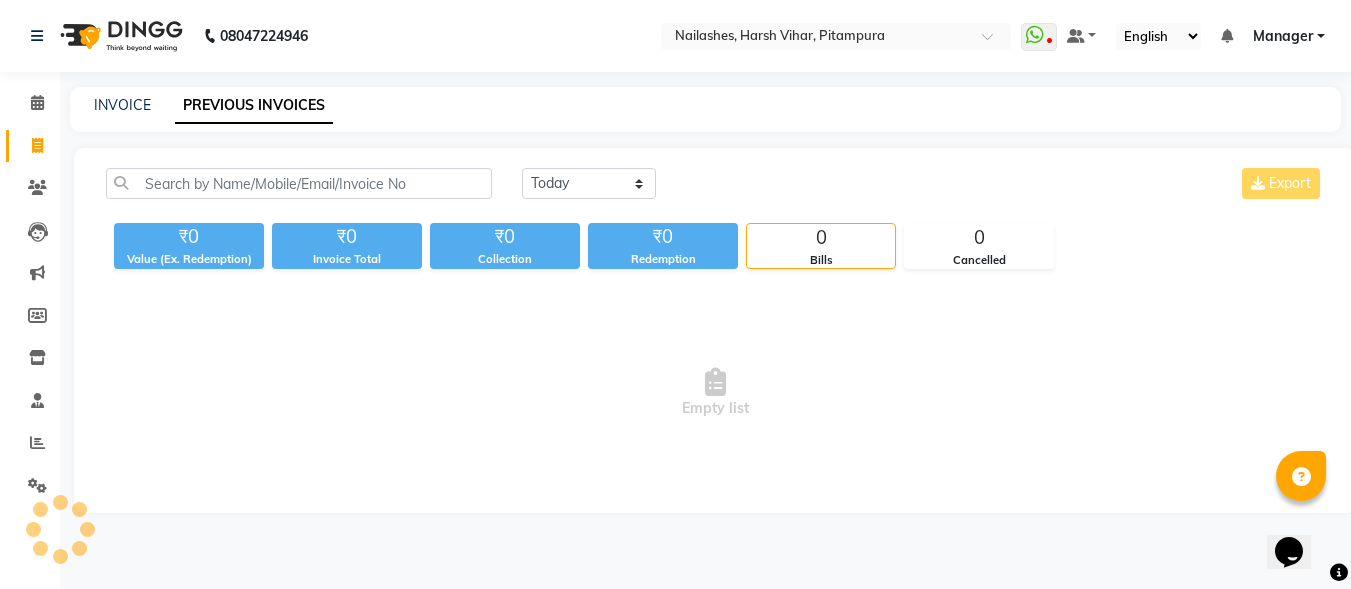 scroll, scrollTop: 0, scrollLeft: 0, axis: both 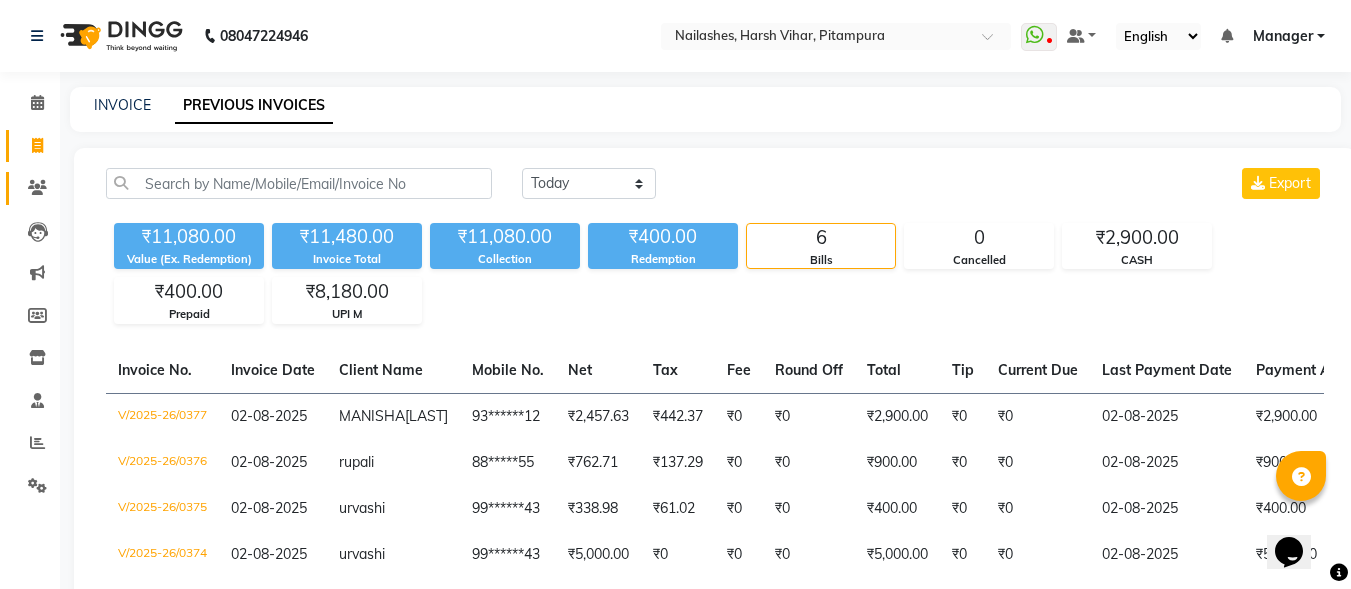 click on "Clients" 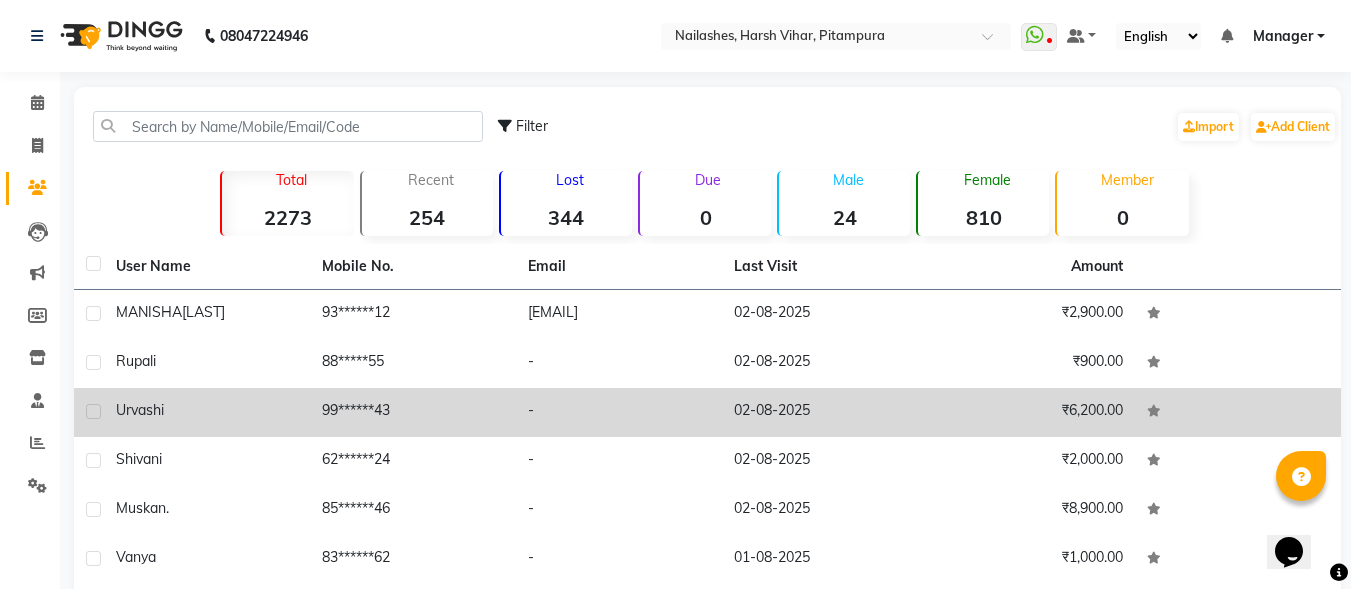 click on "urvashi" 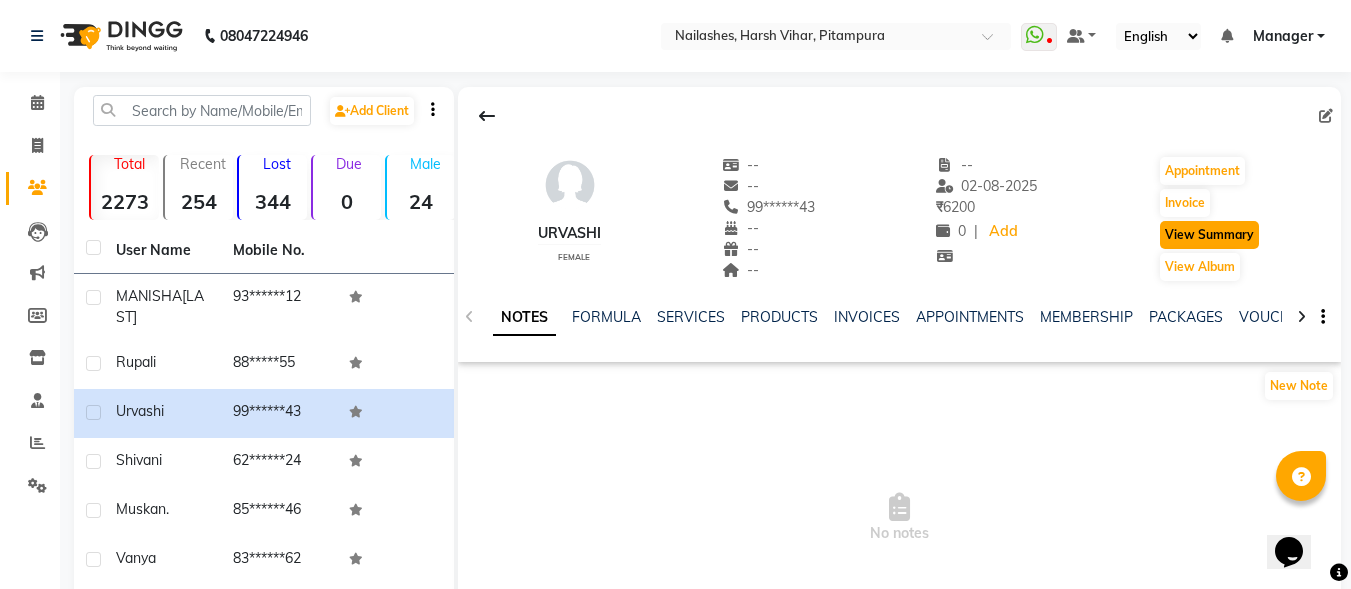 click on "View Summary" 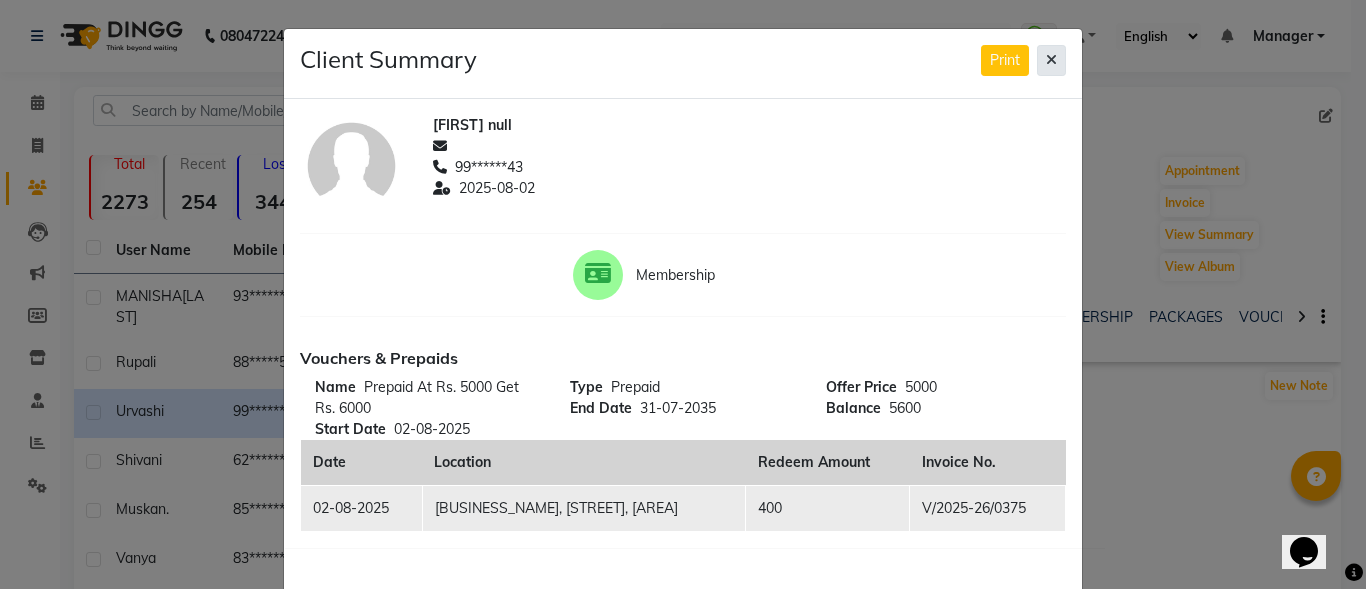 click 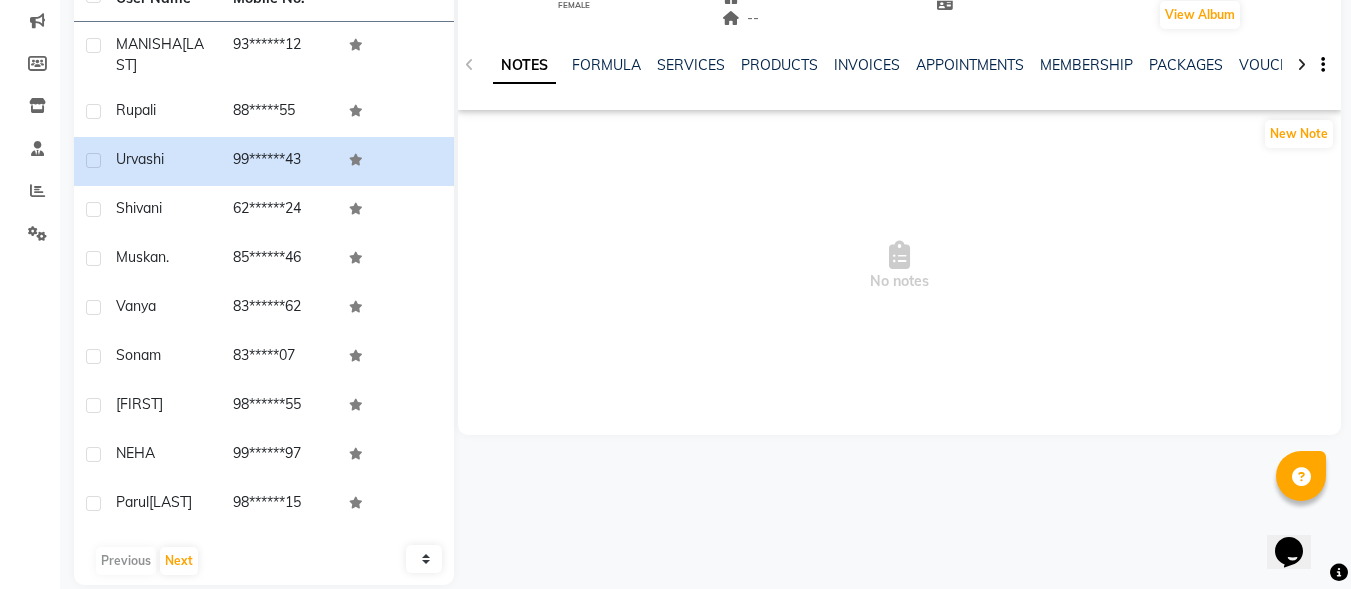 scroll, scrollTop: 261, scrollLeft: 0, axis: vertical 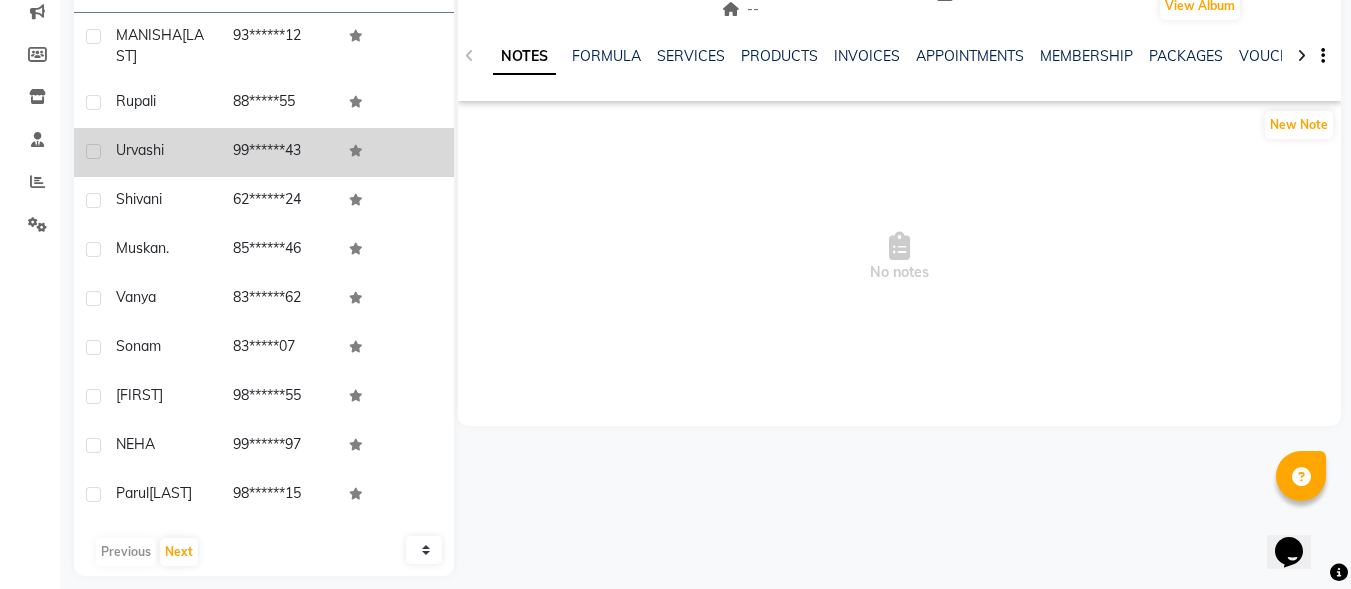 click on "99******43" 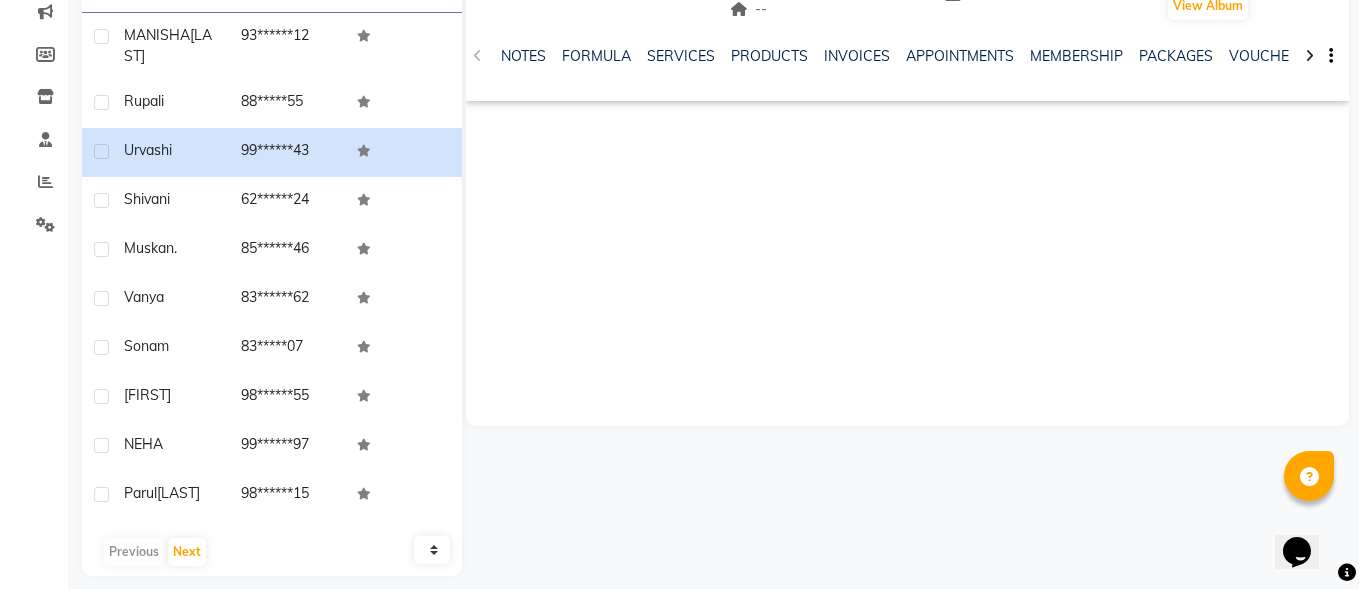 scroll, scrollTop: 0, scrollLeft: 0, axis: both 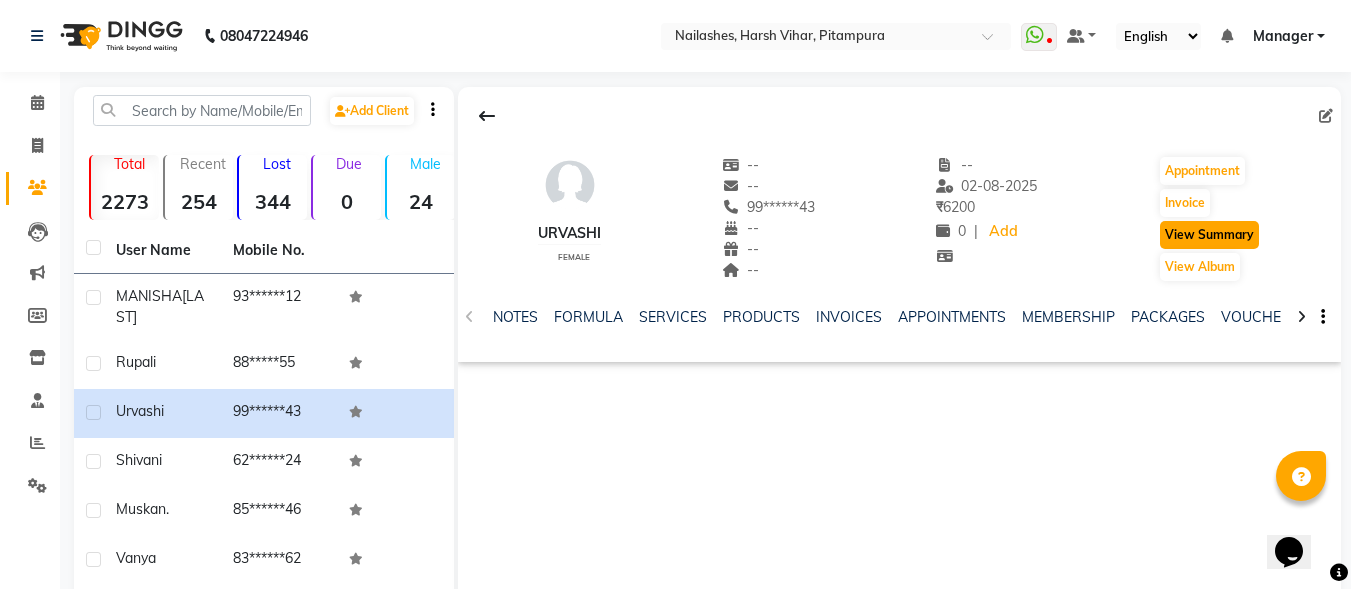 click on "View Summary" 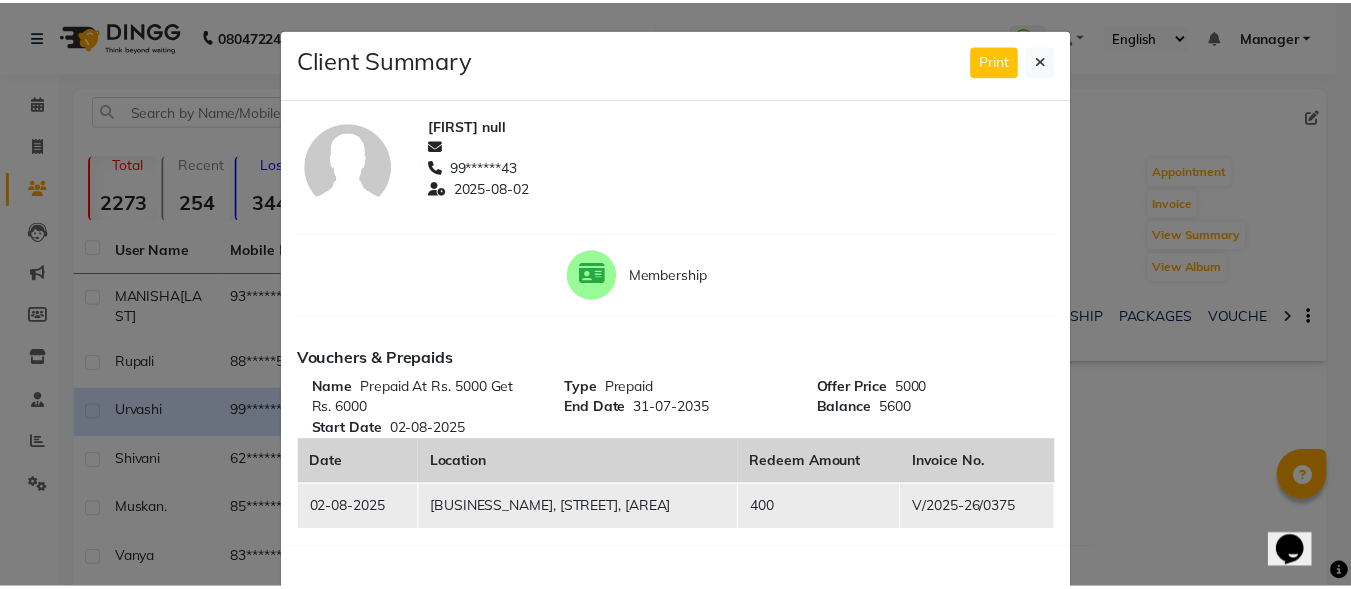 scroll, scrollTop: 323, scrollLeft: 0, axis: vertical 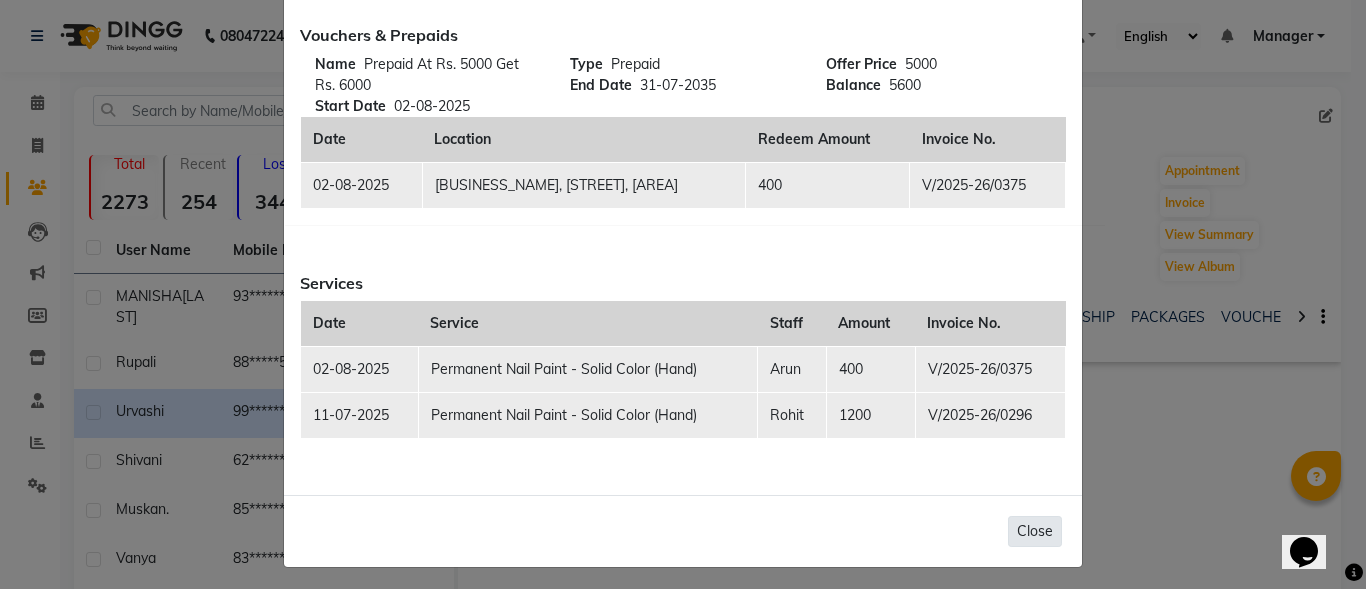 click on "Close" 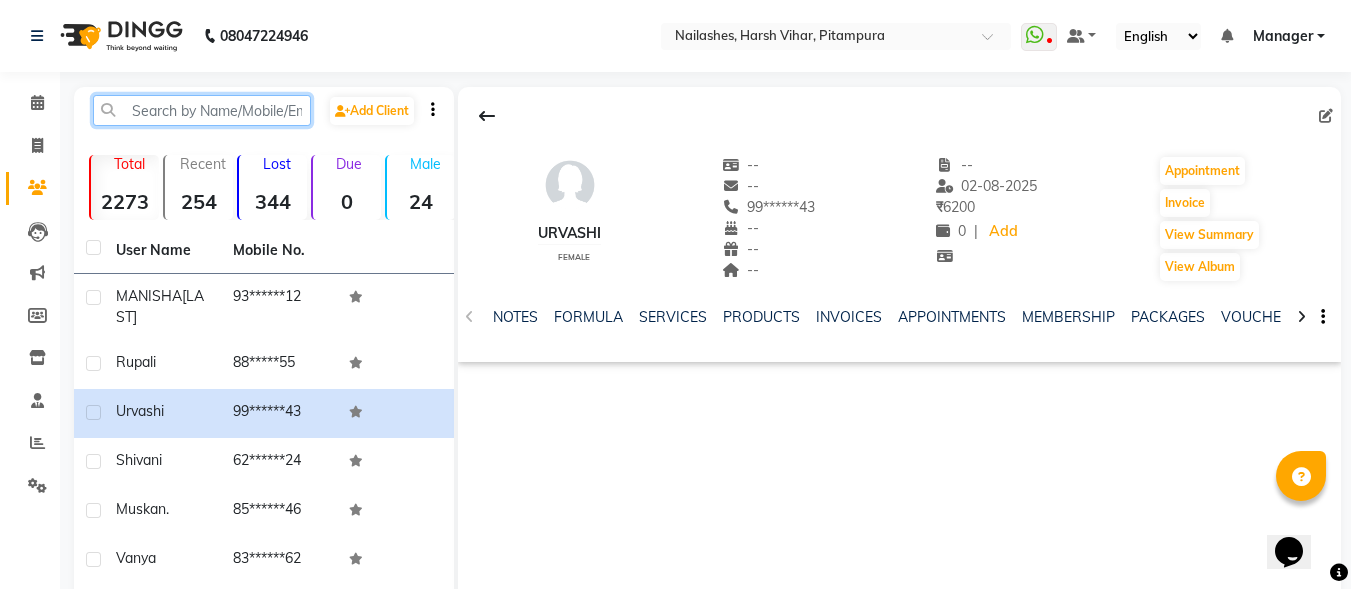 drag, startPoint x: 266, startPoint y: 104, endPoint x: 202, endPoint y: 94, distance: 64.77654 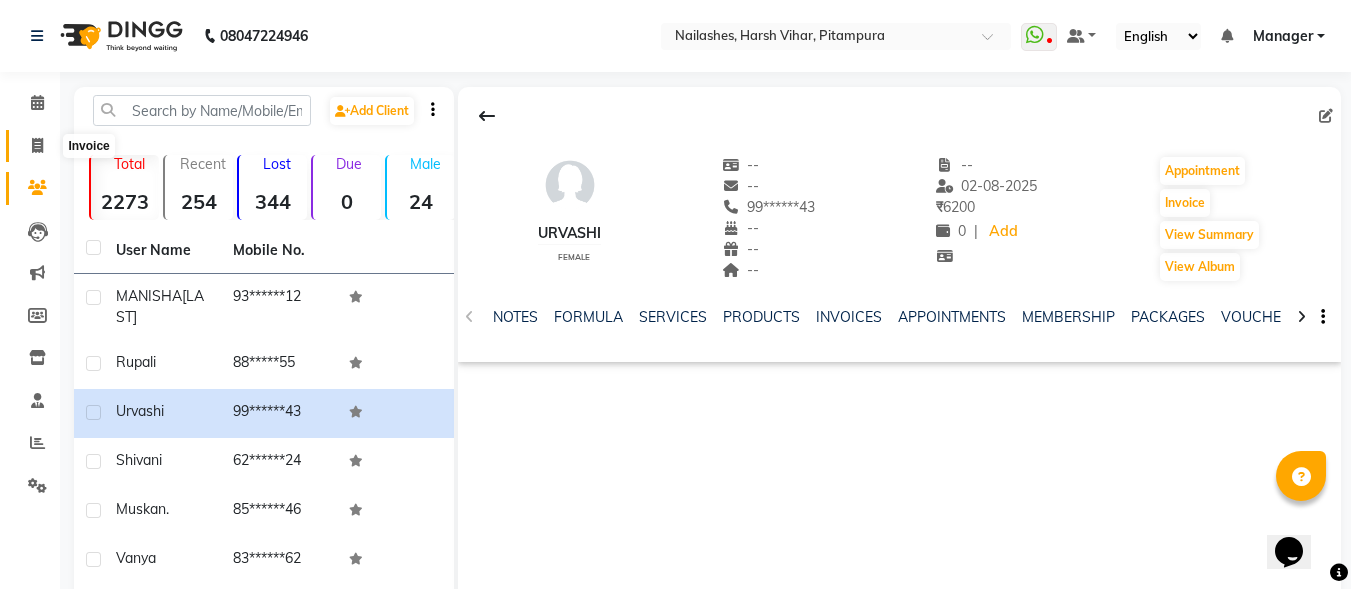 click 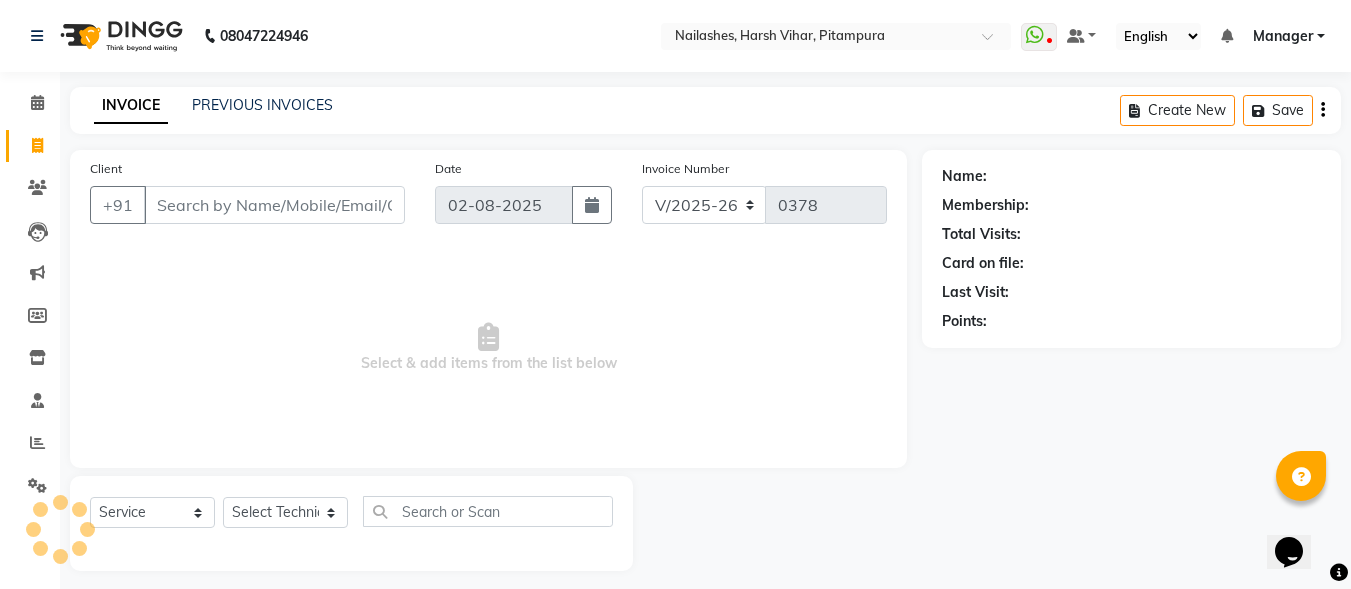 scroll, scrollTop: 12, scrollLeft: 0, axis: vertical 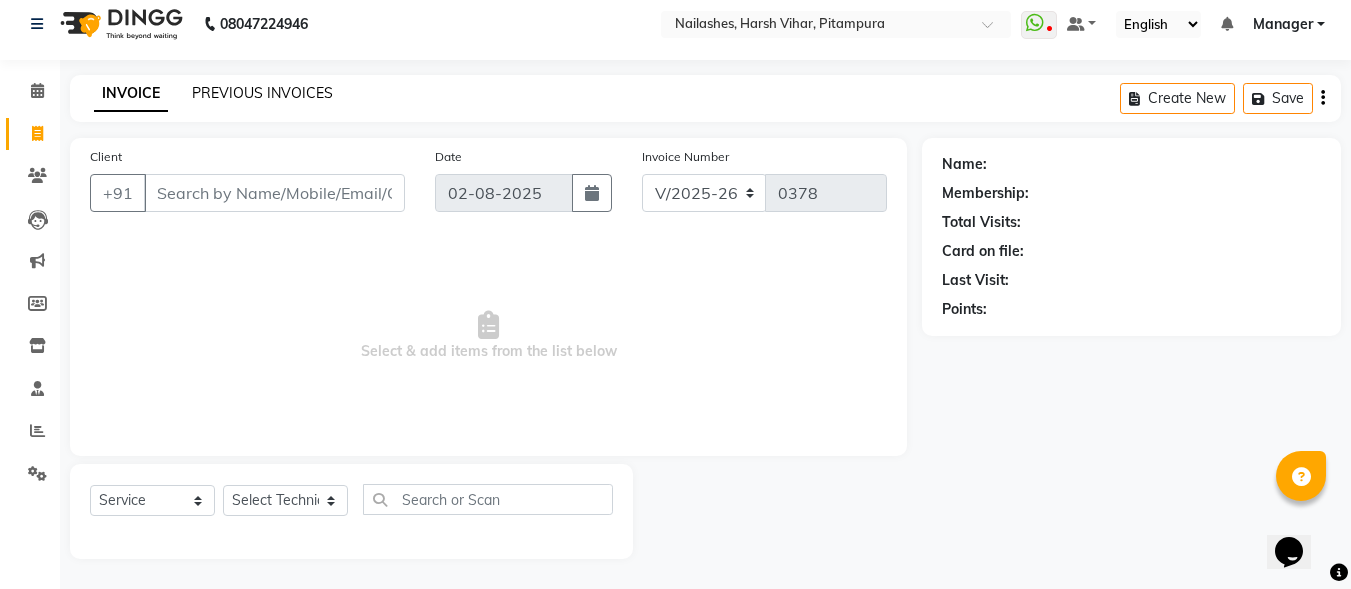 click on "PREVIOUS INVOICES" 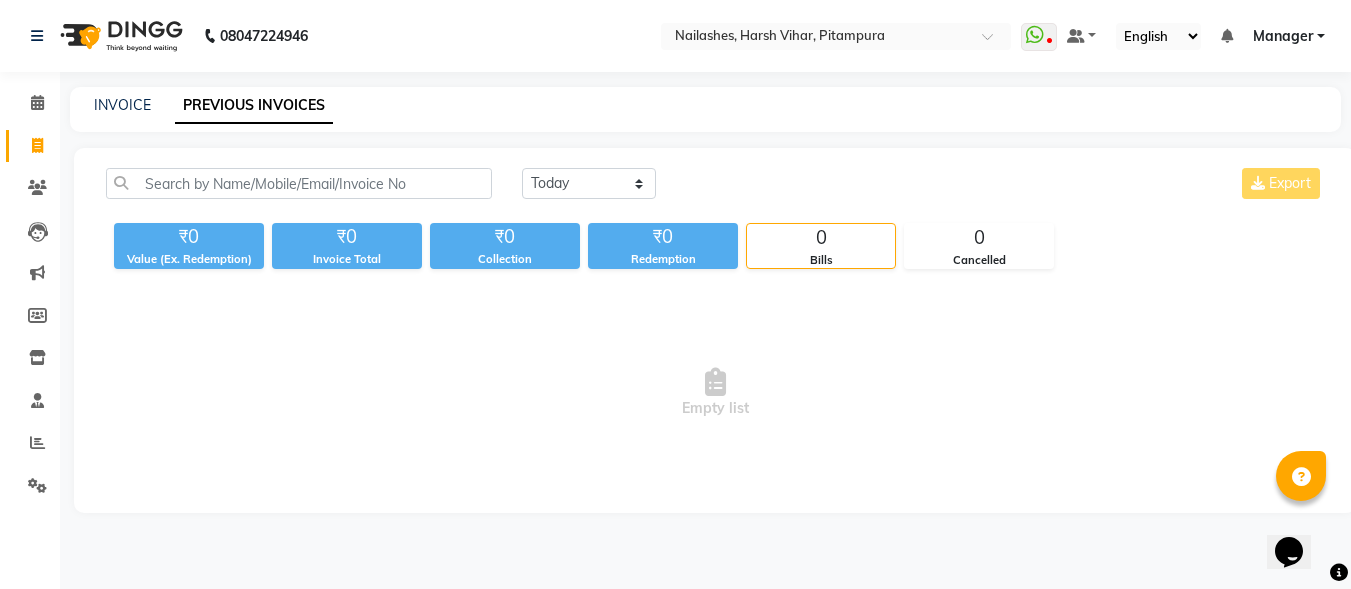 scroll, scrollTop: 0, scrollLeft: 0, axis: both 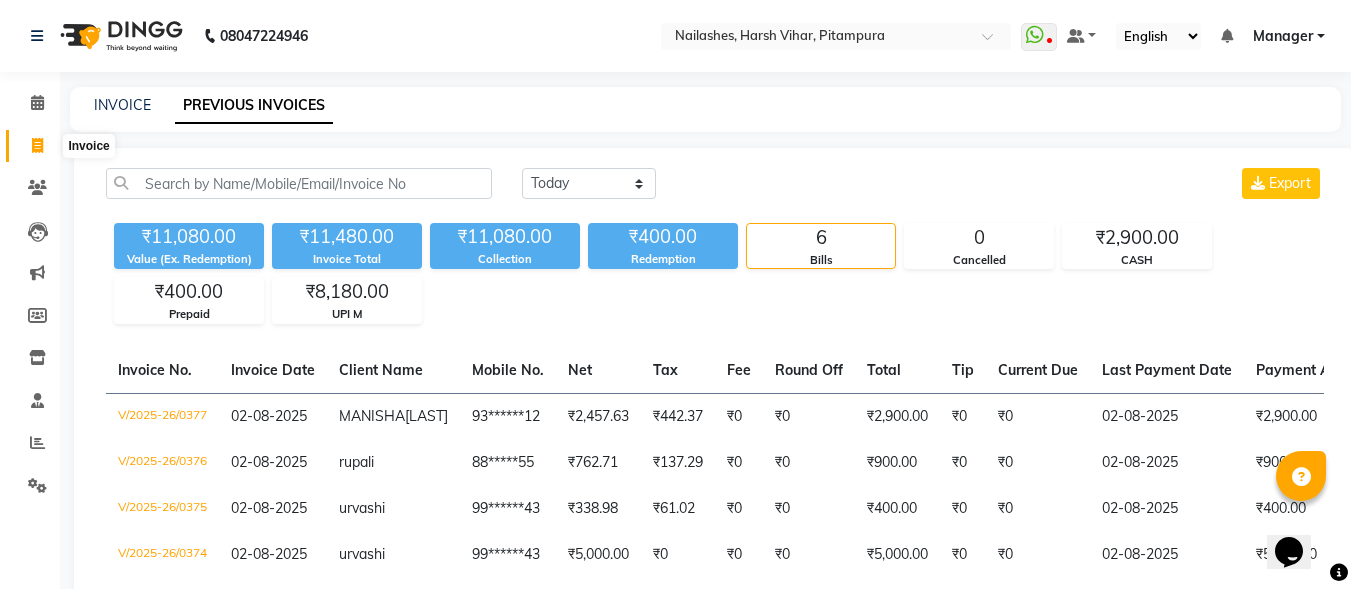 click 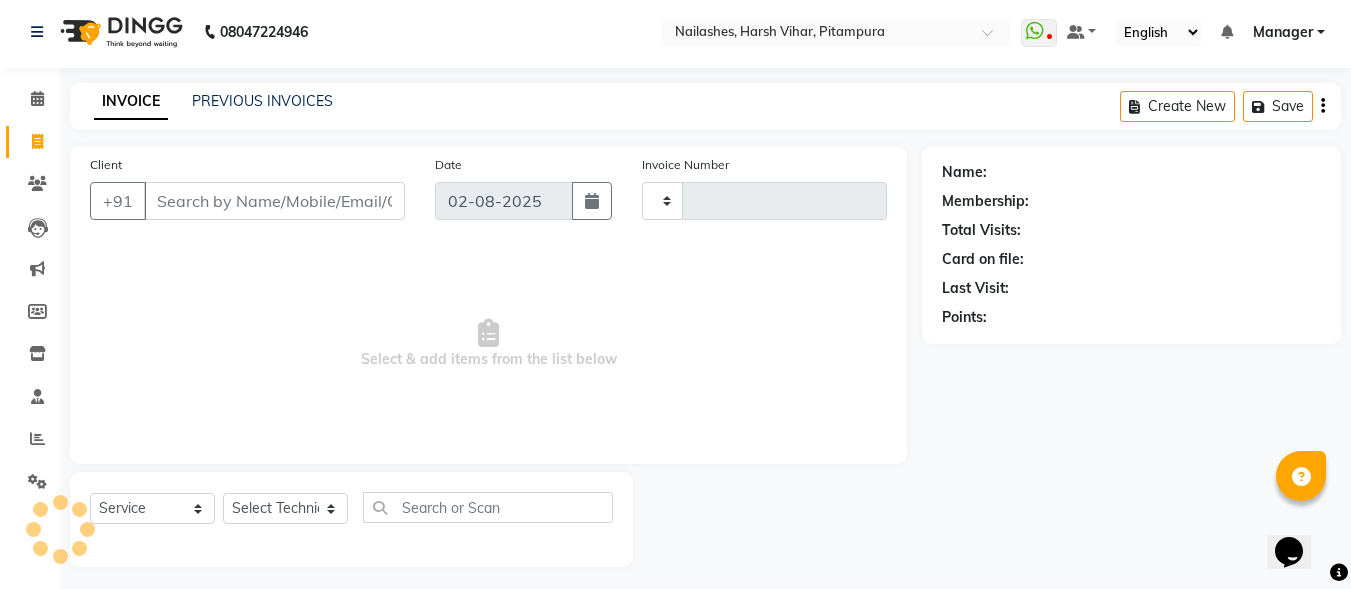 type on "0378" 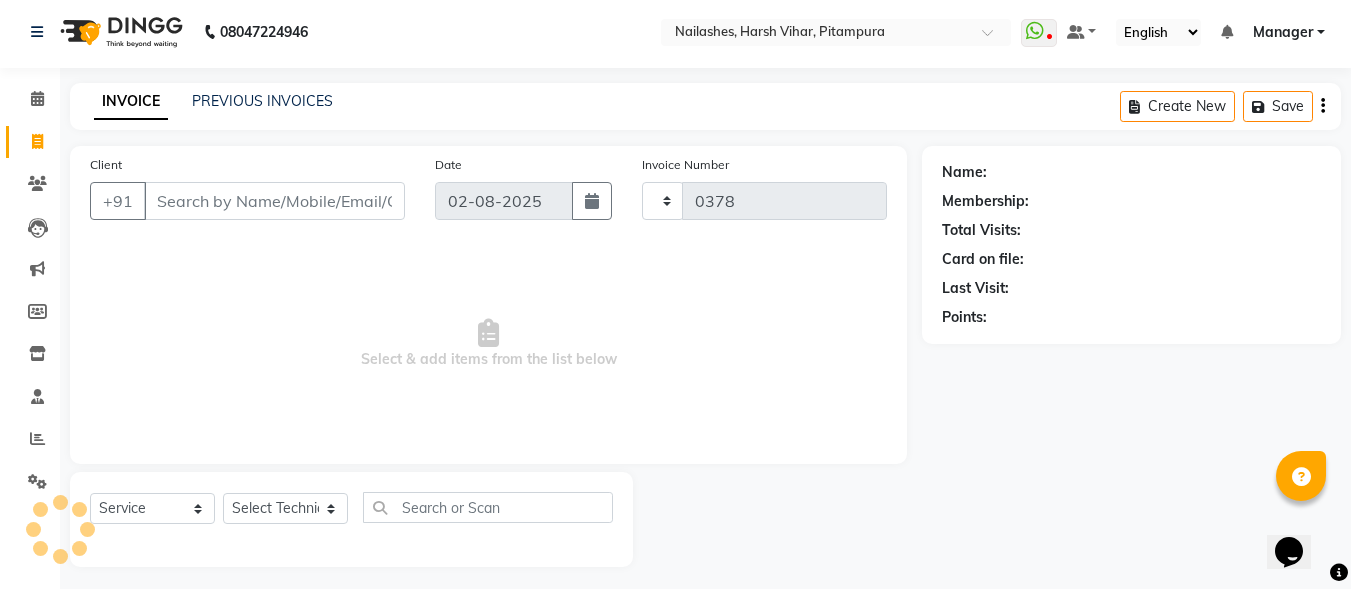 select on "4953" 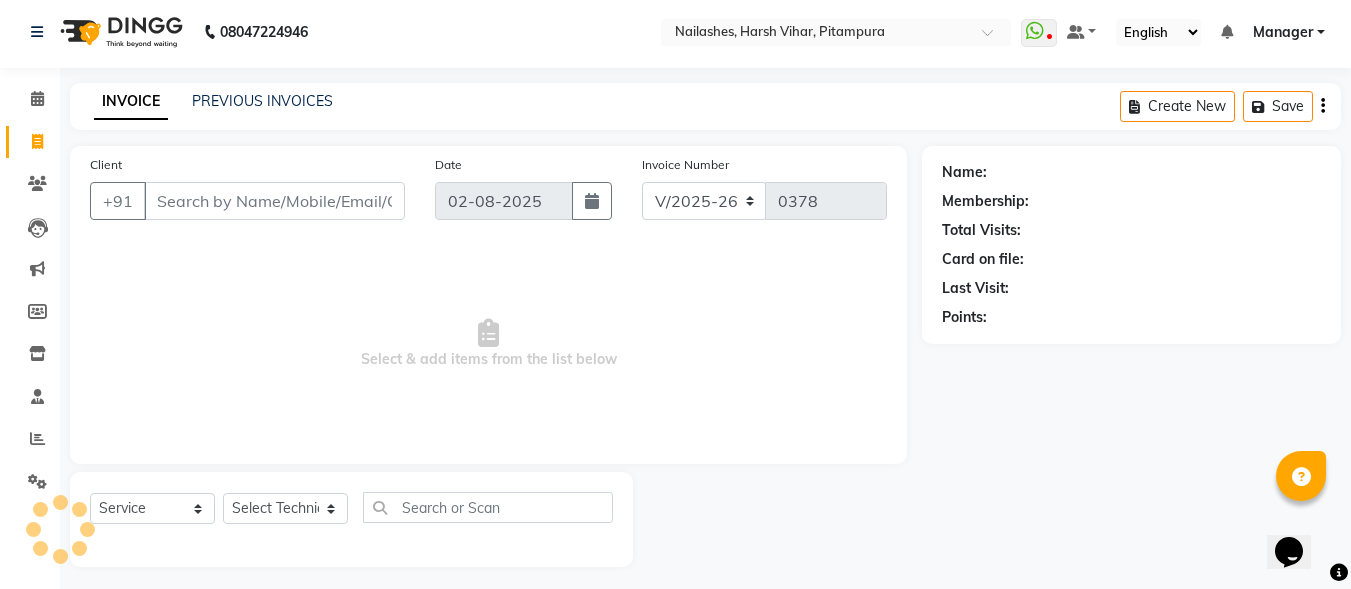 scroll, scrollTop: 12, scrollLeft: 0, axis: vertical 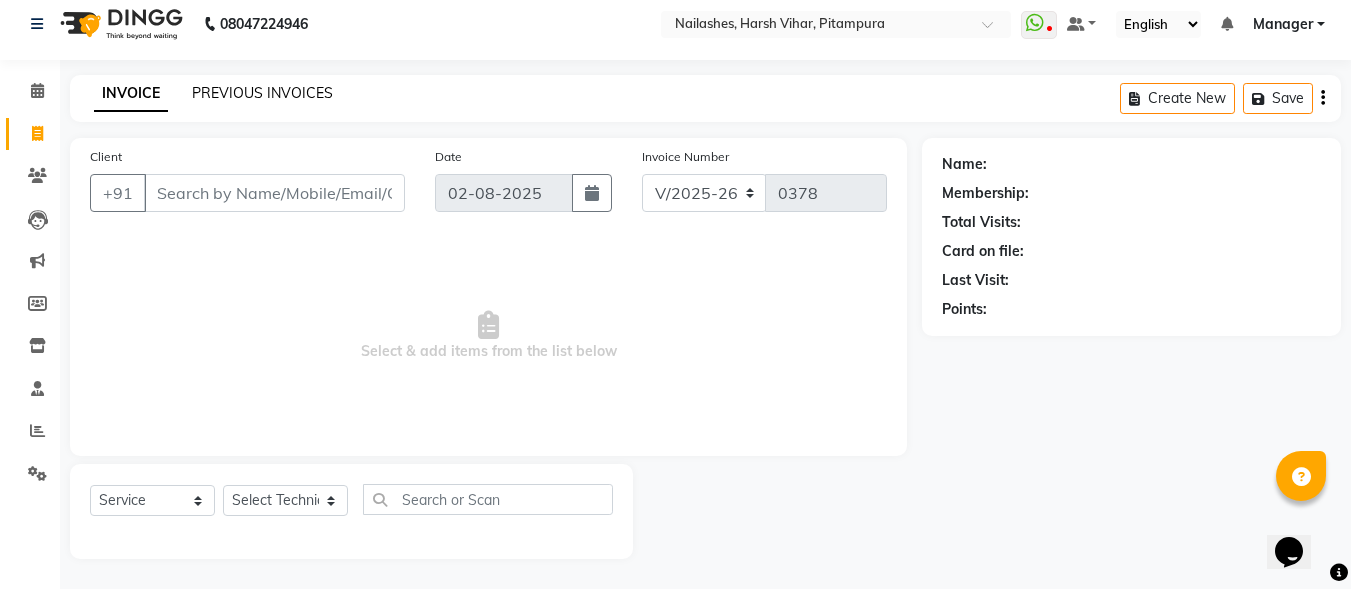 click on "PREVIOUS INVOICES" 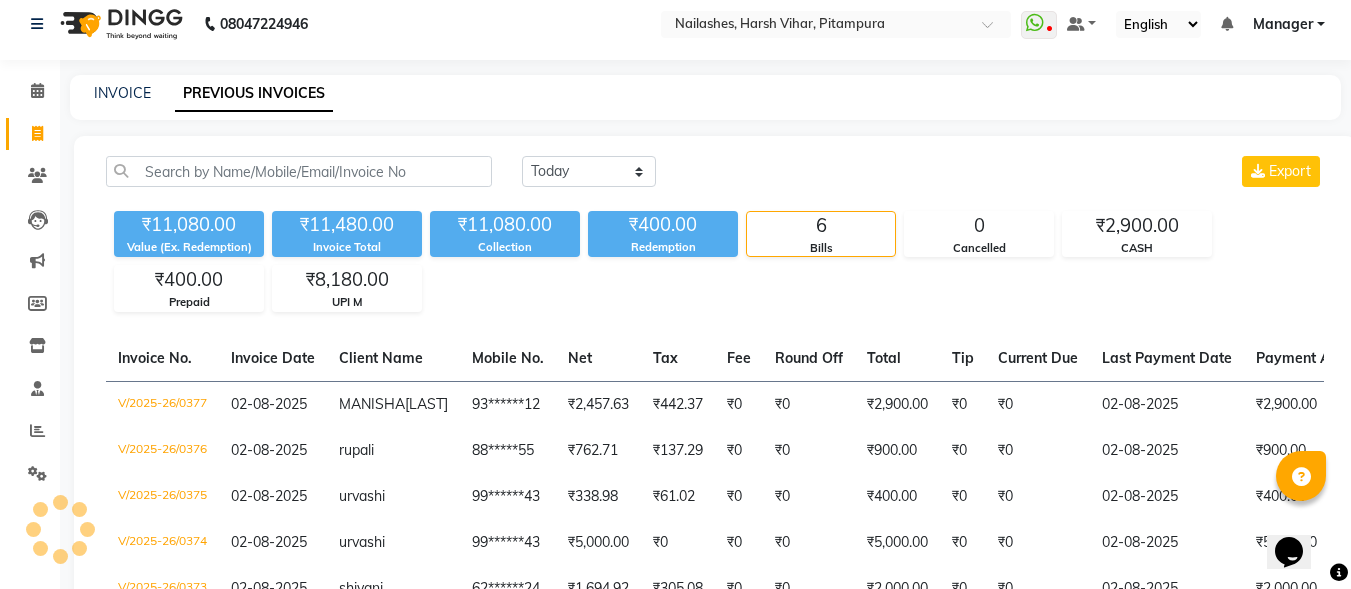 scroll, scrollTop: 0, scrollLeft: 0, axis: both 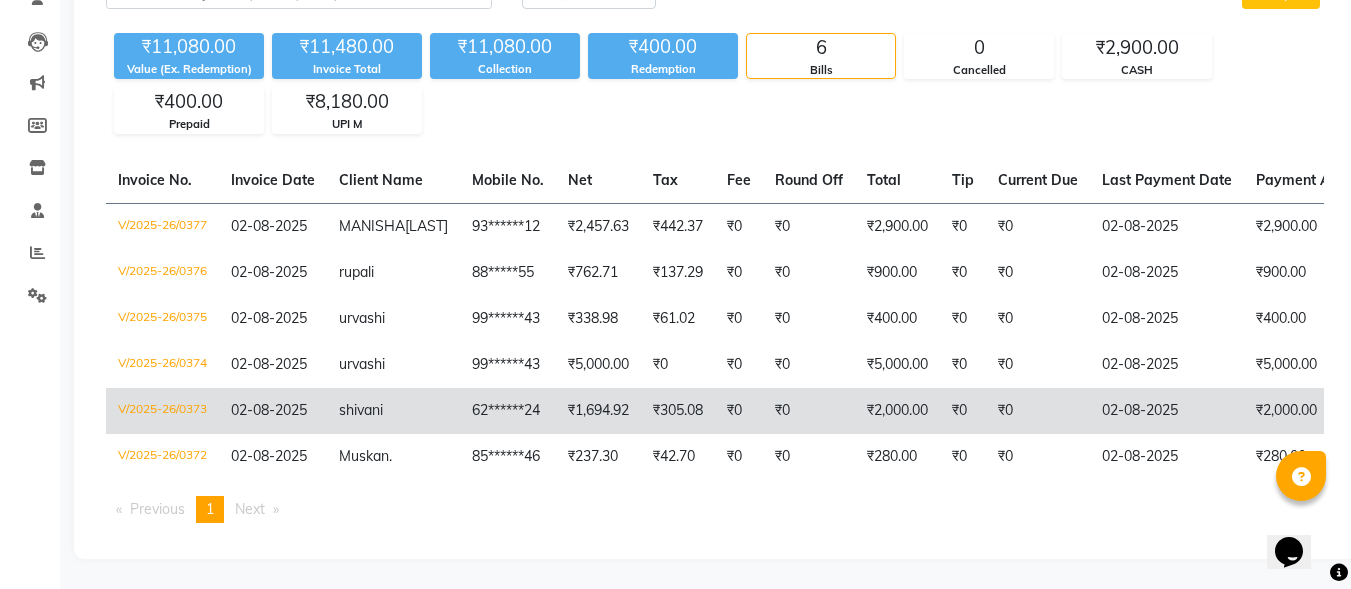click on "₹2,000.00" 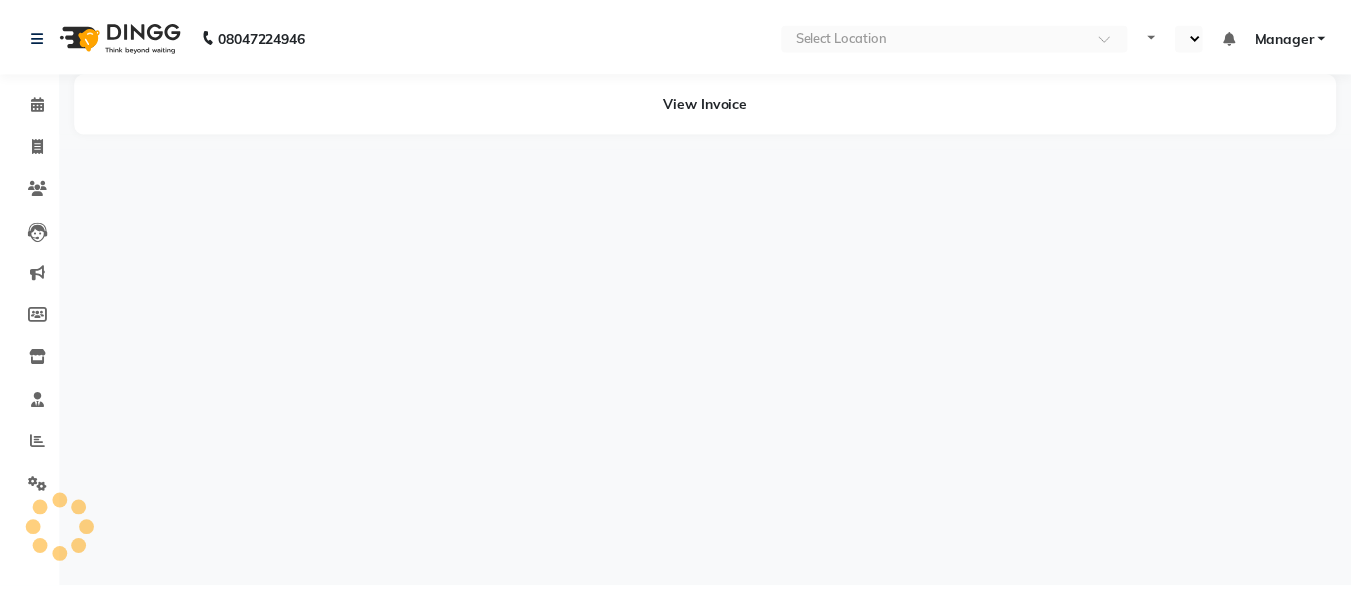 scroll, scrollTop: 0, scrollLeft: 0, axis: both 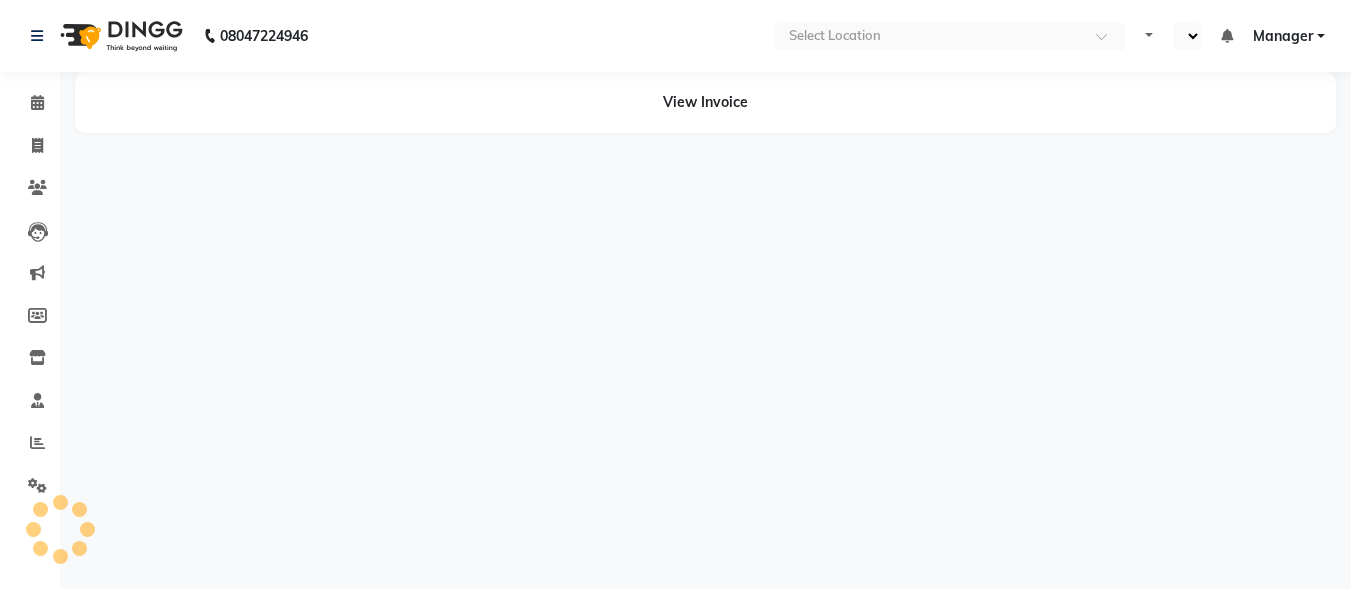 select on "en" 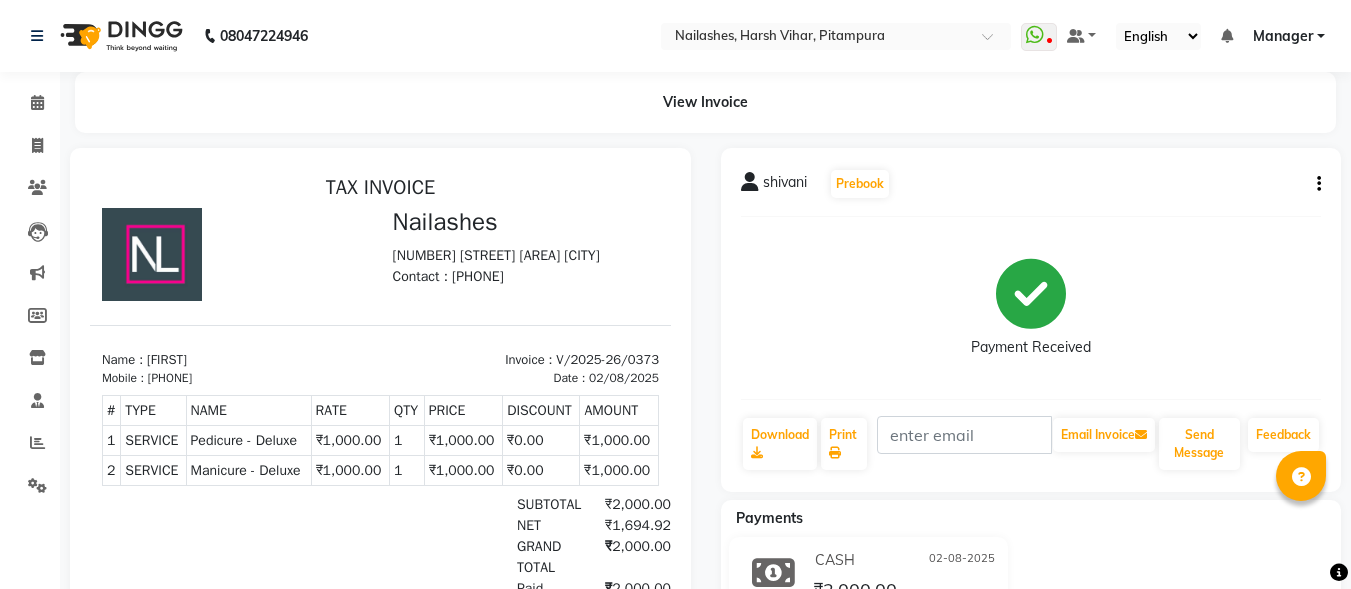 scroll, scrollTop: 0, scrollLeft: 0, axis: both 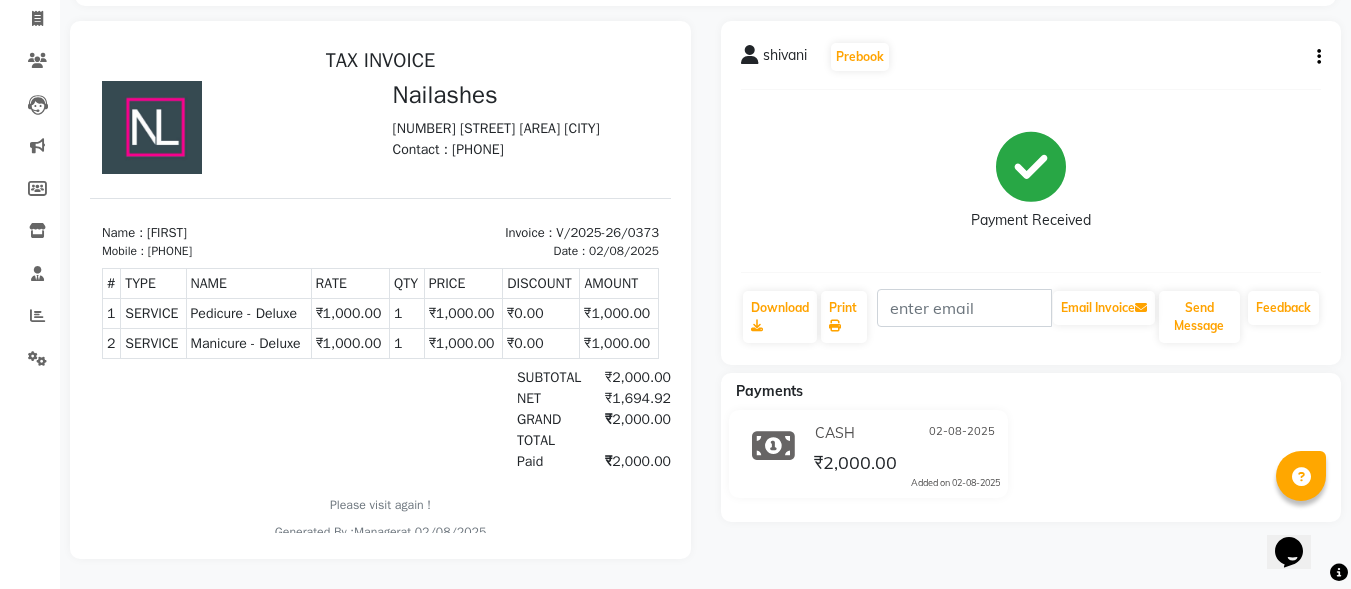 click 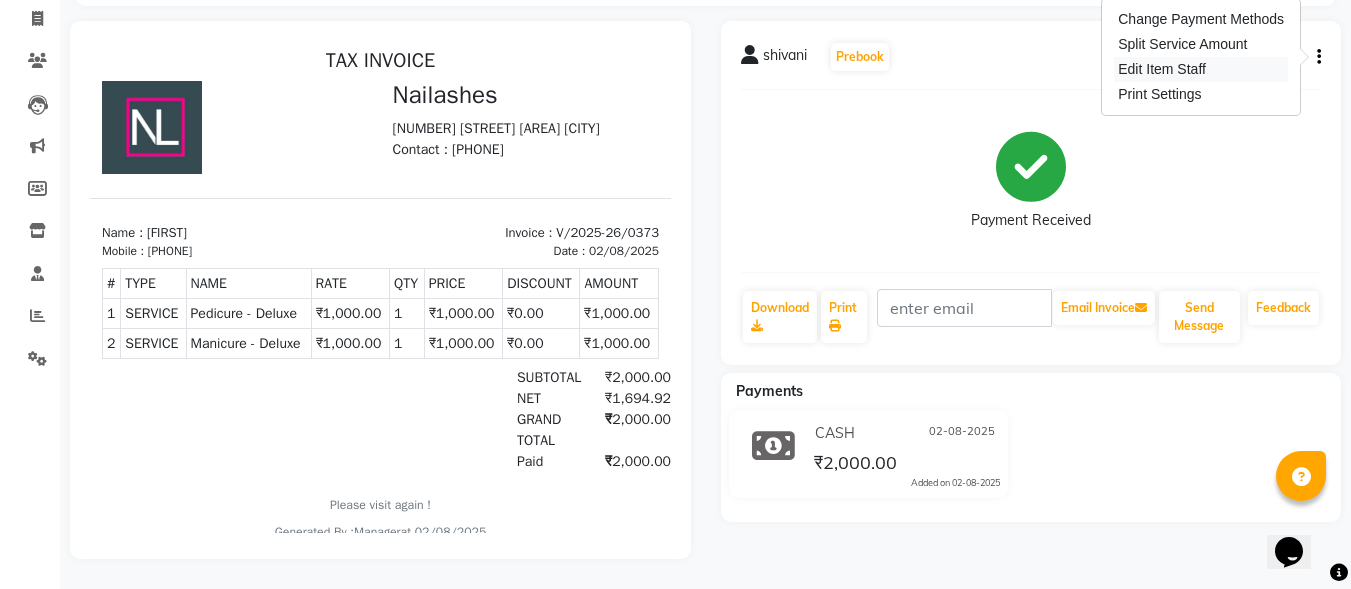 click on "Edit Item Staff" at bounding box center [1201, 69] 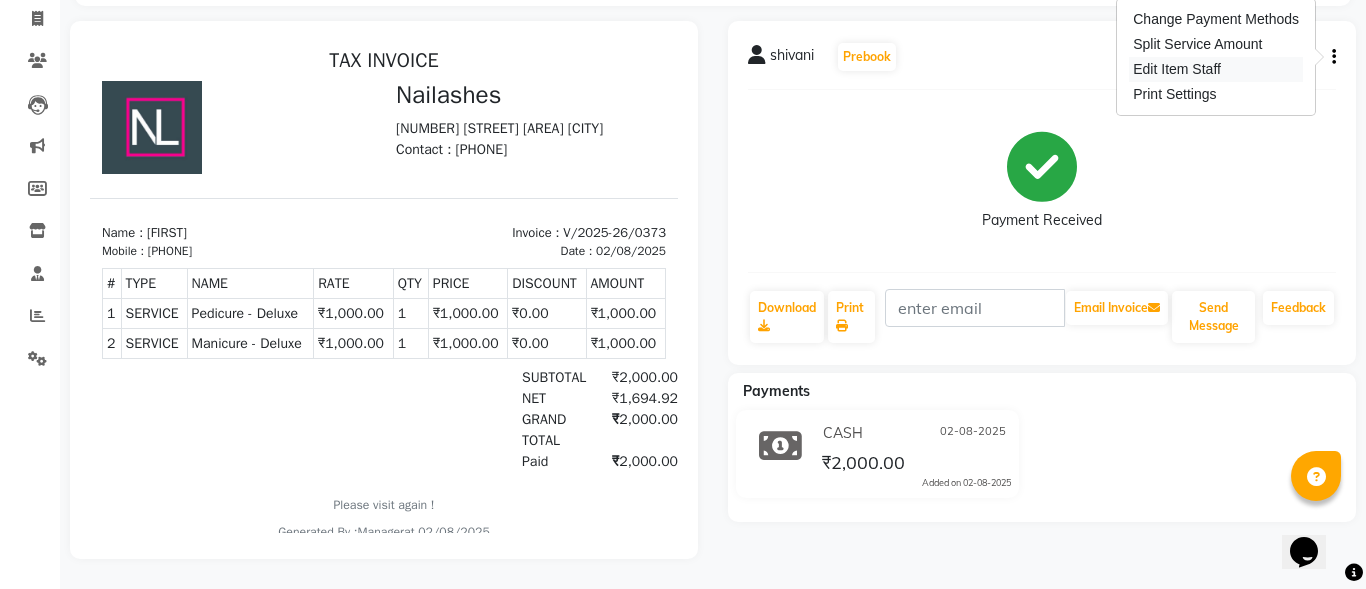 select on "[ZIP]" 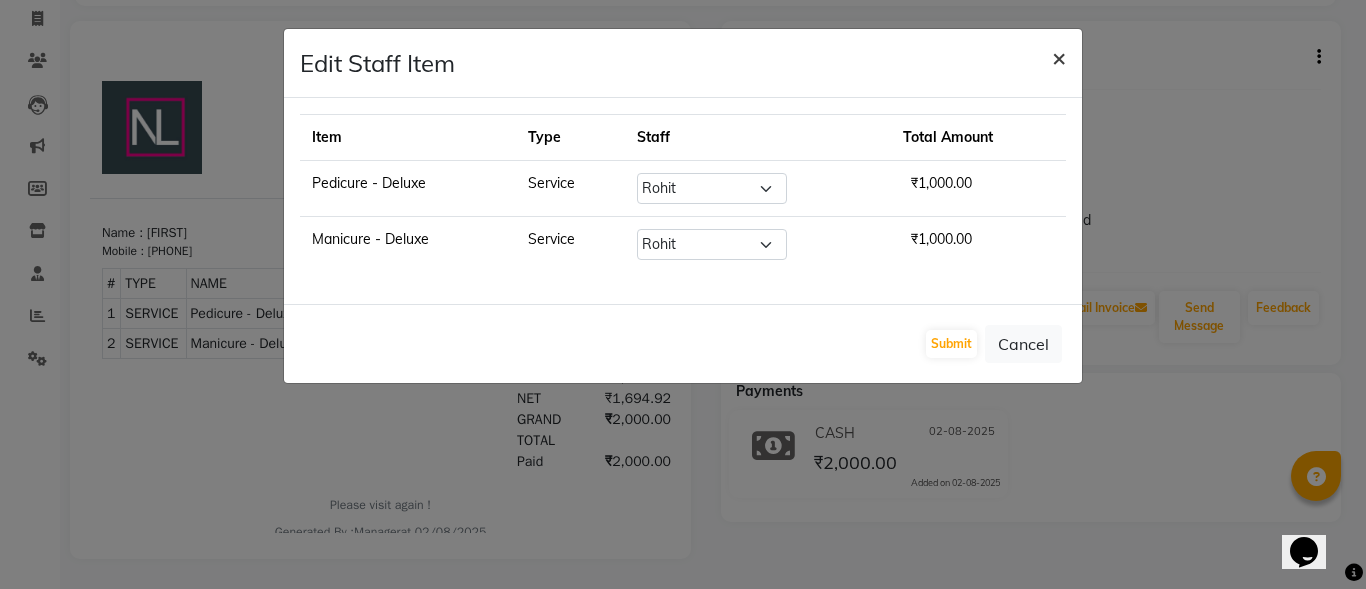 click on "×" 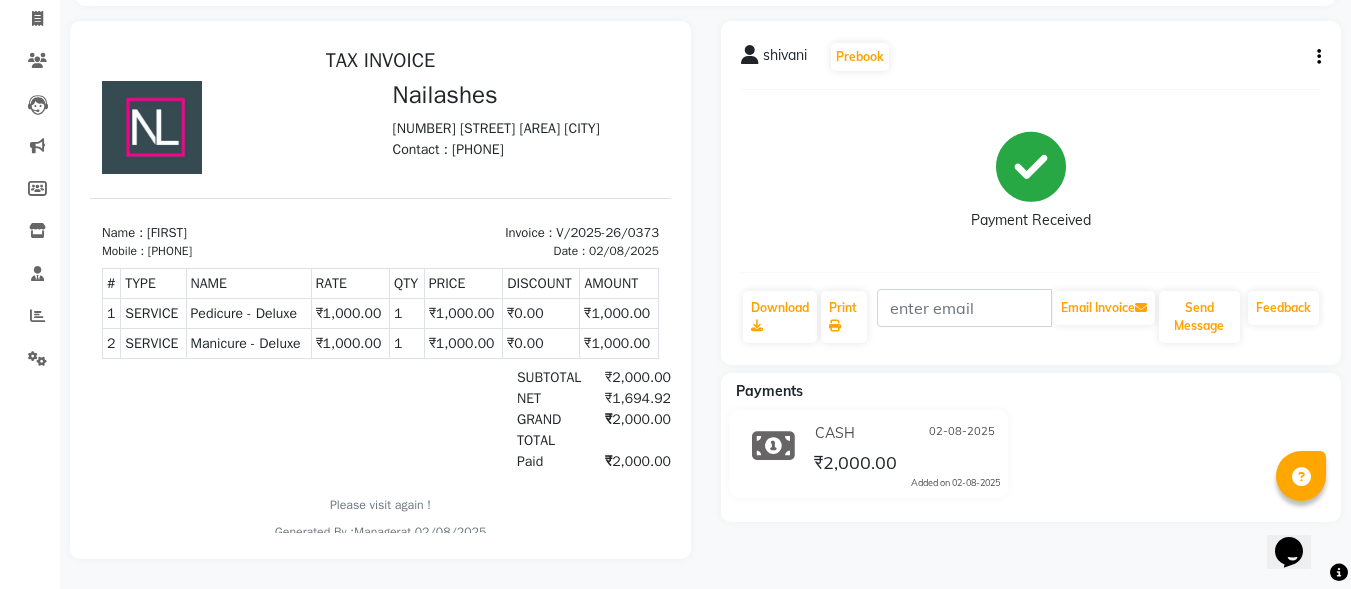 click 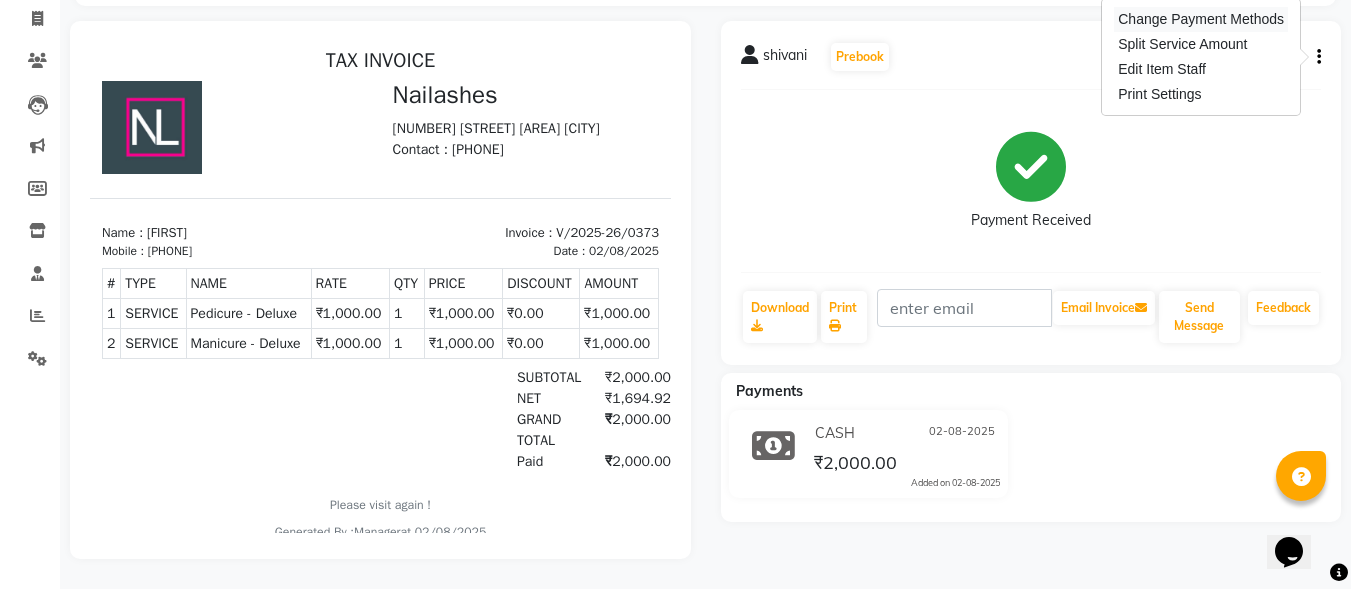 click on "Change Payment Methods" at bounding box center [1201, 19] 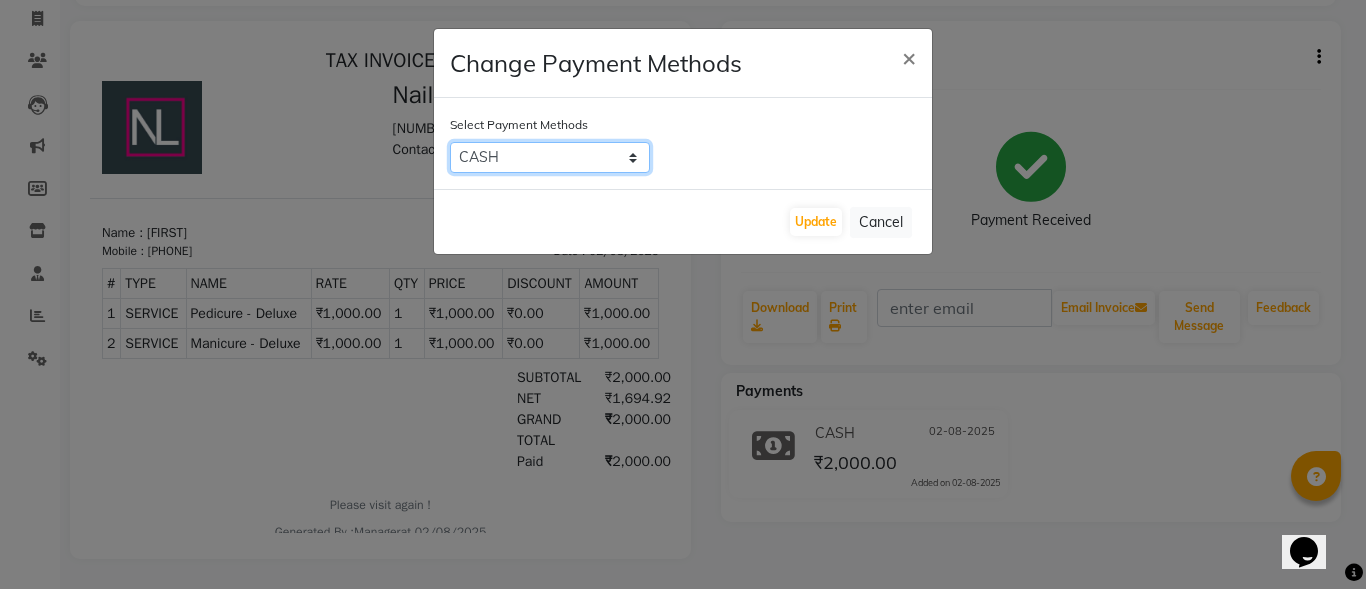 click on "Bank   PayTM   ONLINE   PhonePe   CASH   UPI M   CARD   GPay   LUZO   District App" 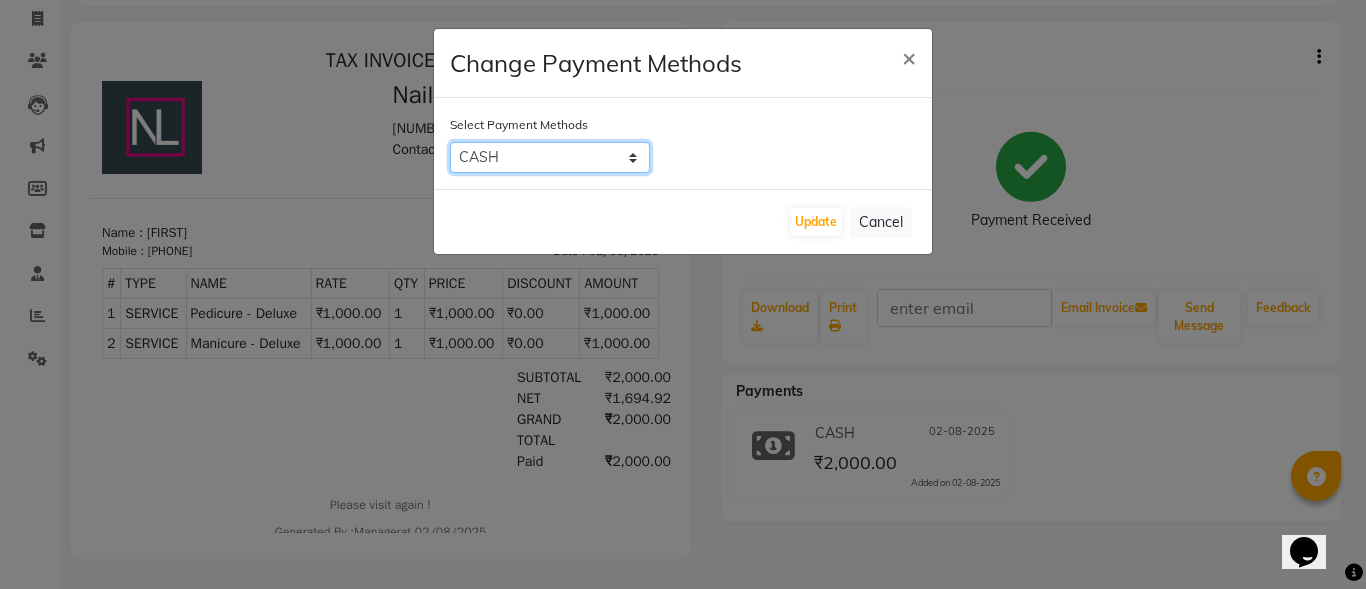 select on "43" 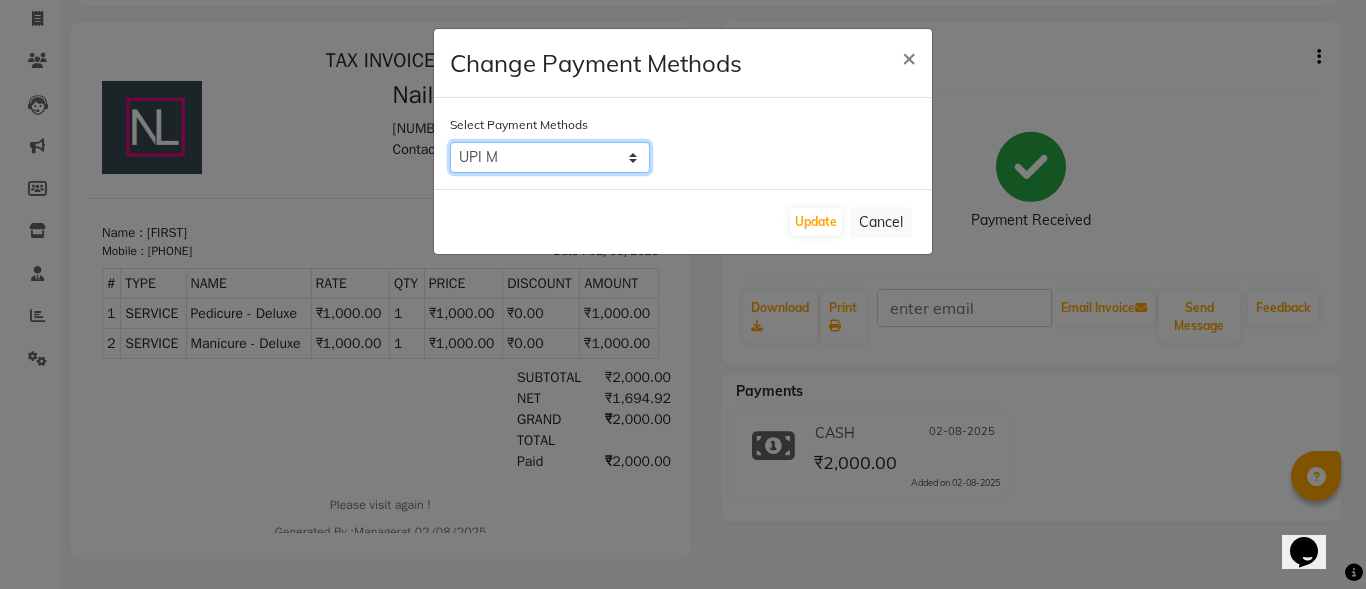 click on "Bank   PayTM   ONLINE   PhonePe   CASH   UPI M   CARD   GPay   LUZO   District App" 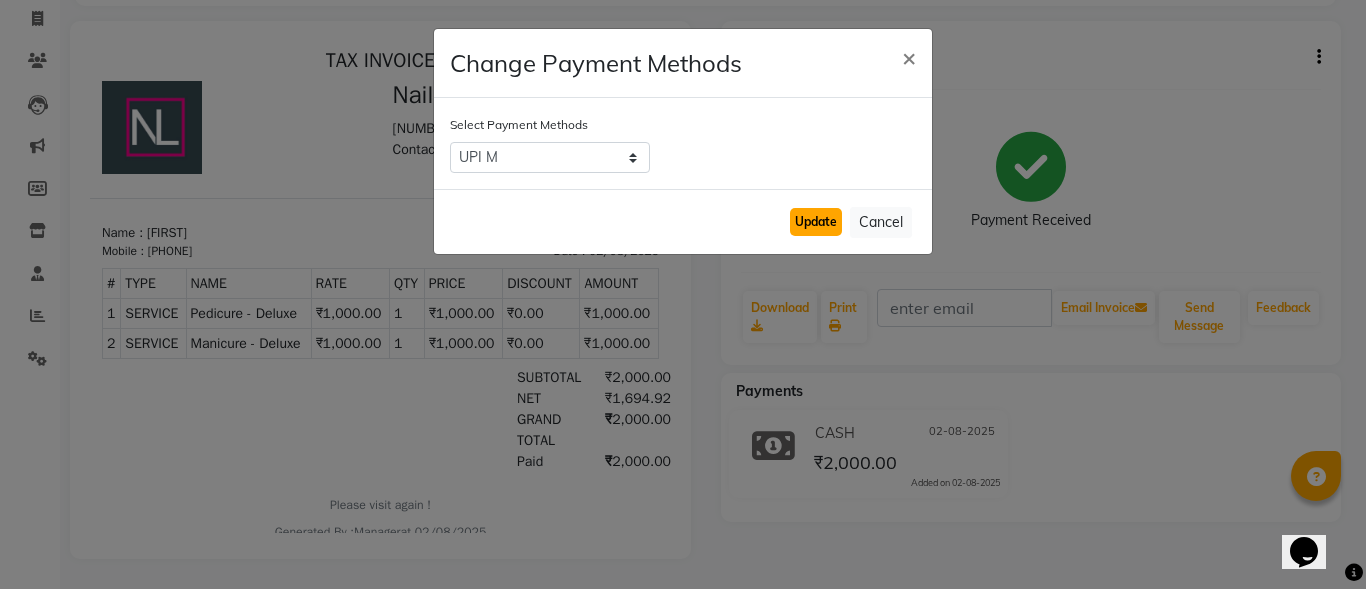 click on "Update" 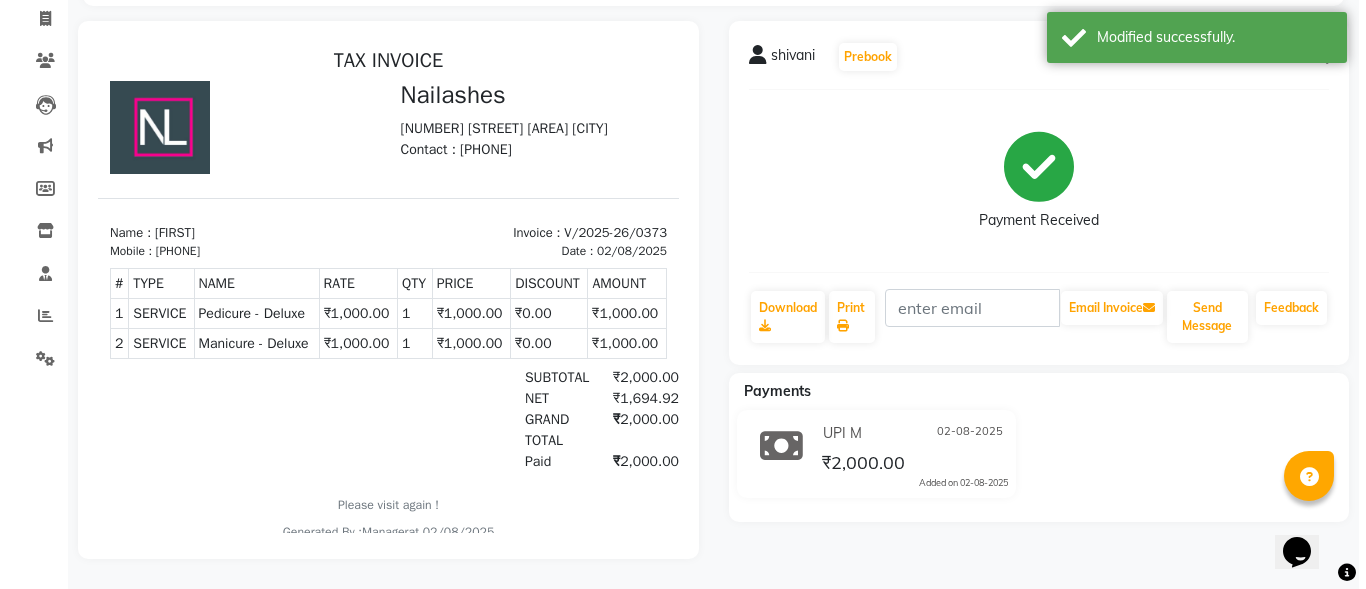 scroll, scrollTop: 0, scrollLeft: 0, axis: both 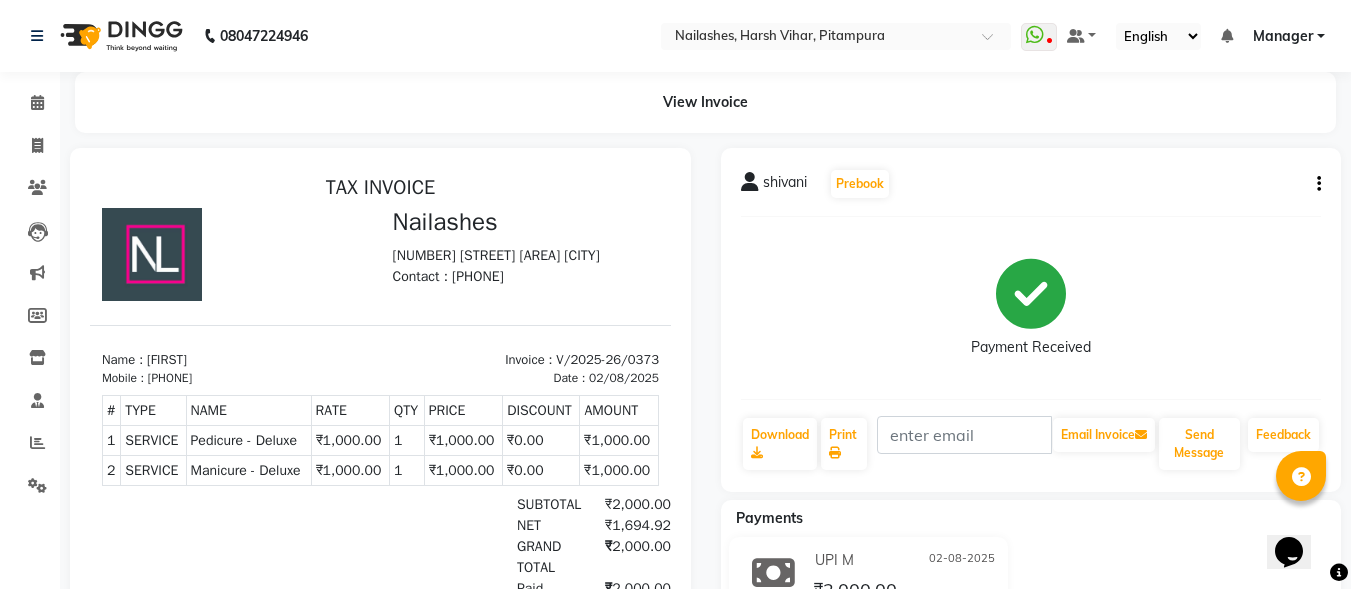 click on "Manager" at bounding box center (1283, 36) 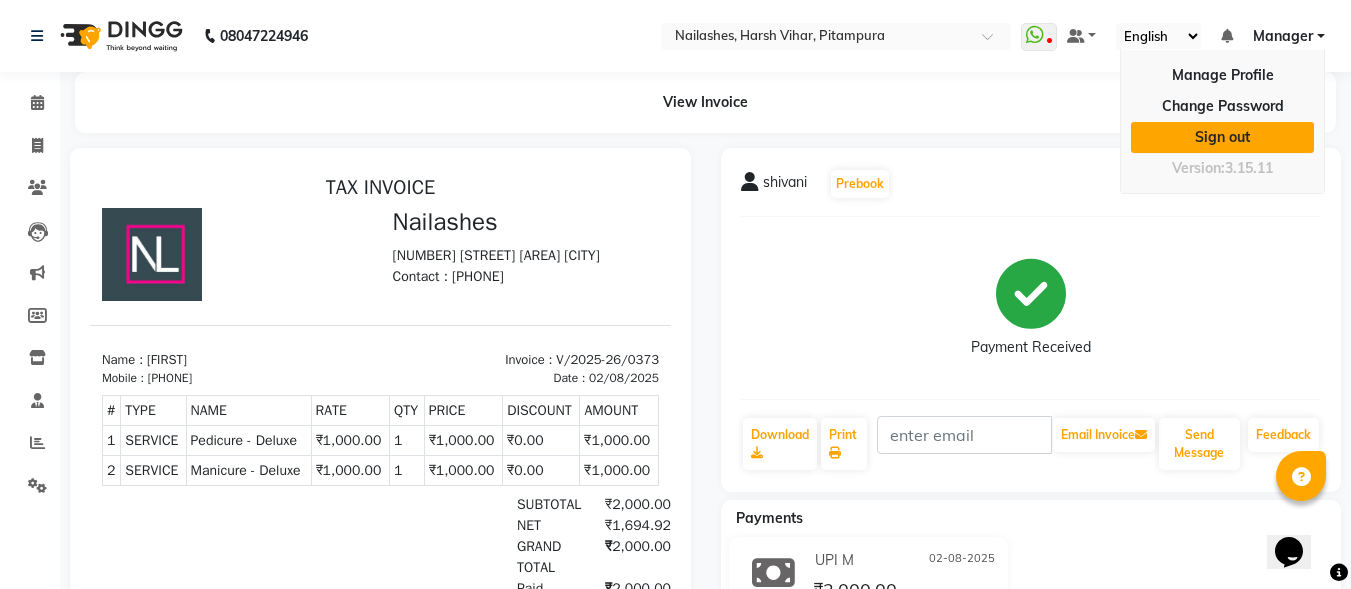 click on "Sign out" at bounding box center (1222, 137) 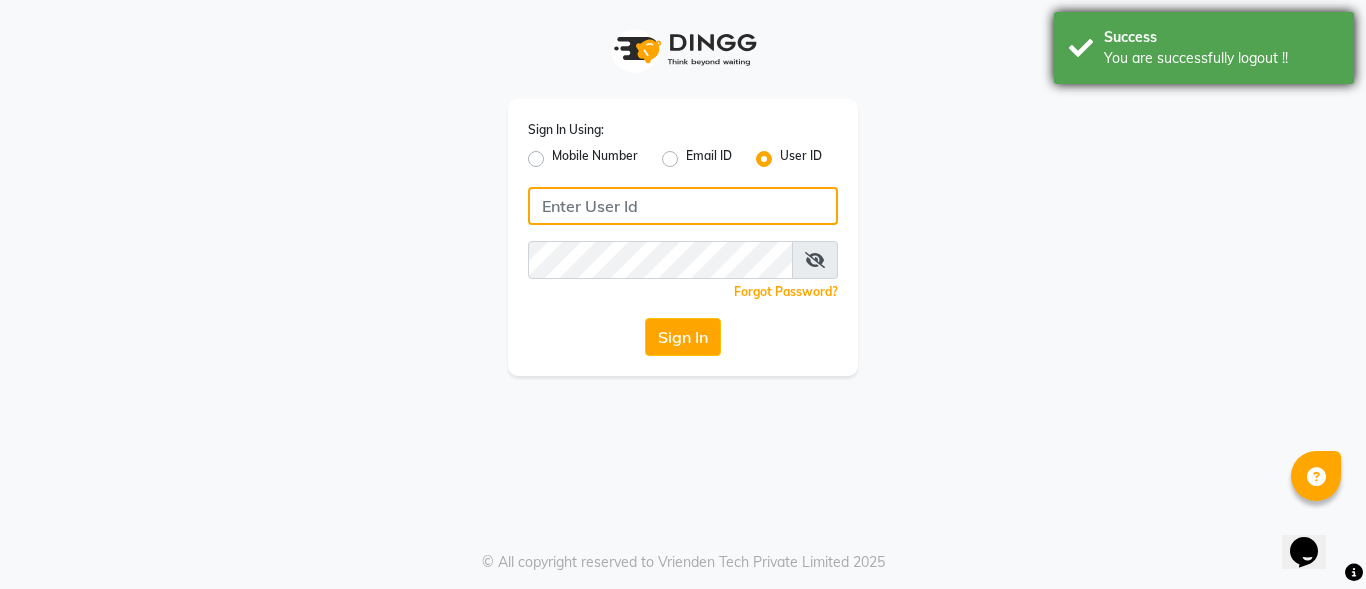 type on "9899947210" 